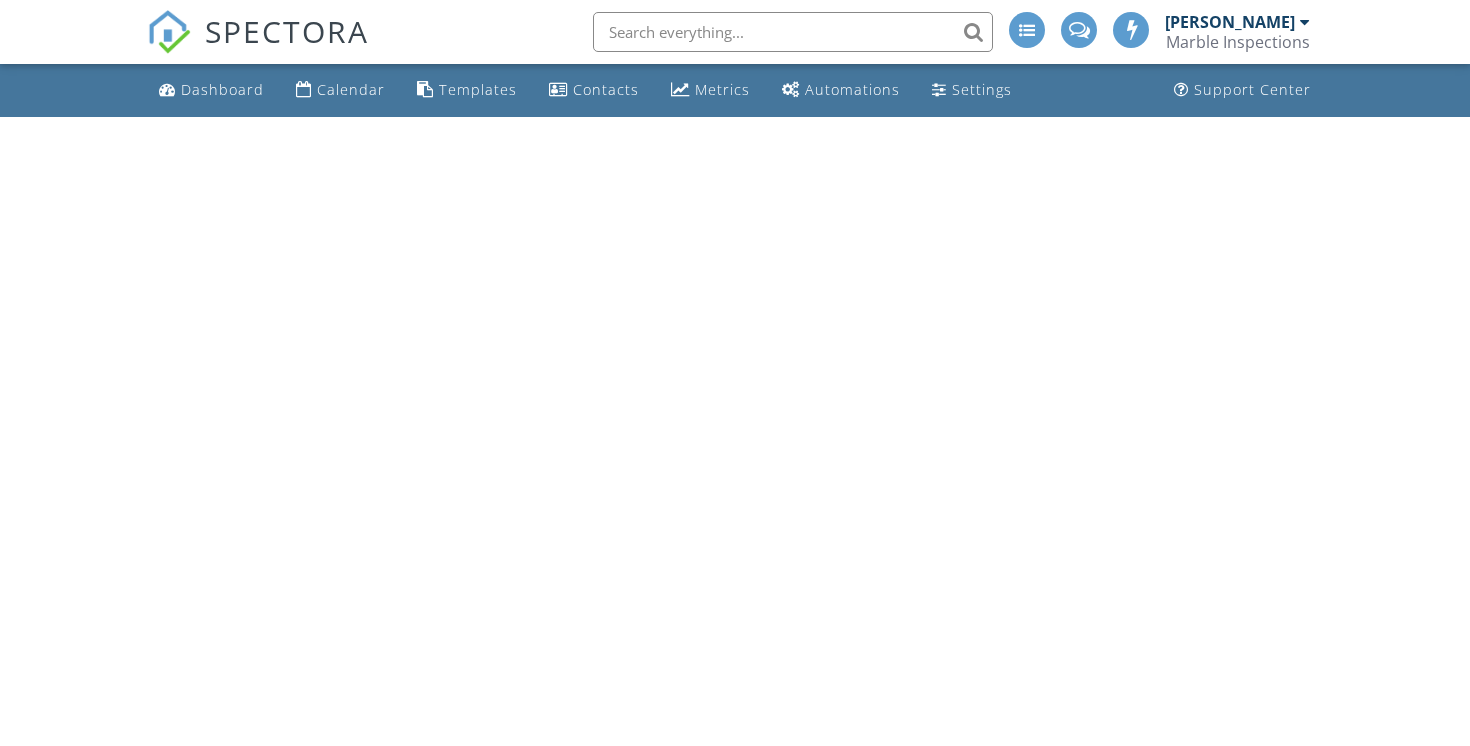 scroll, scrollTop: 0, scrollLeft: 0, axis: both 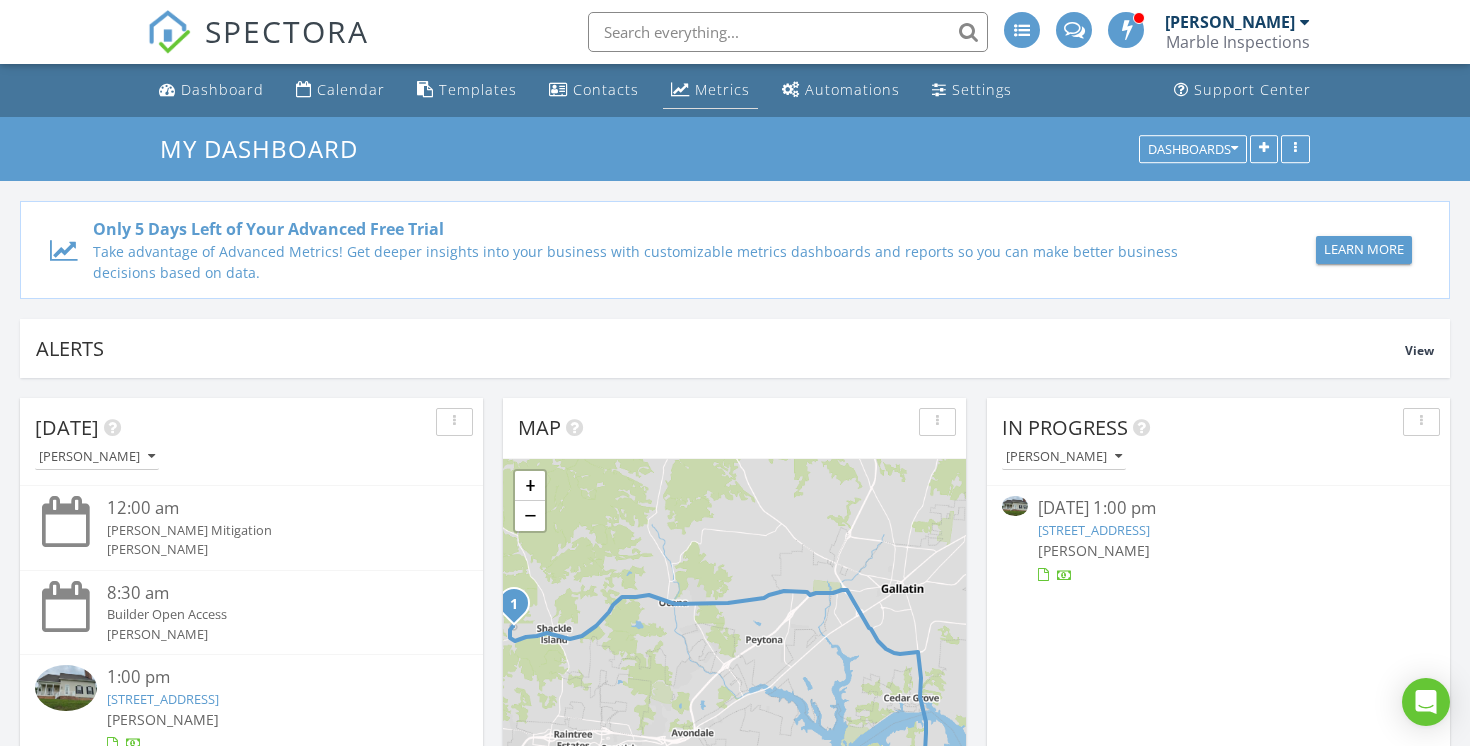 click on "Metrics" at bounding box center [722, 89] 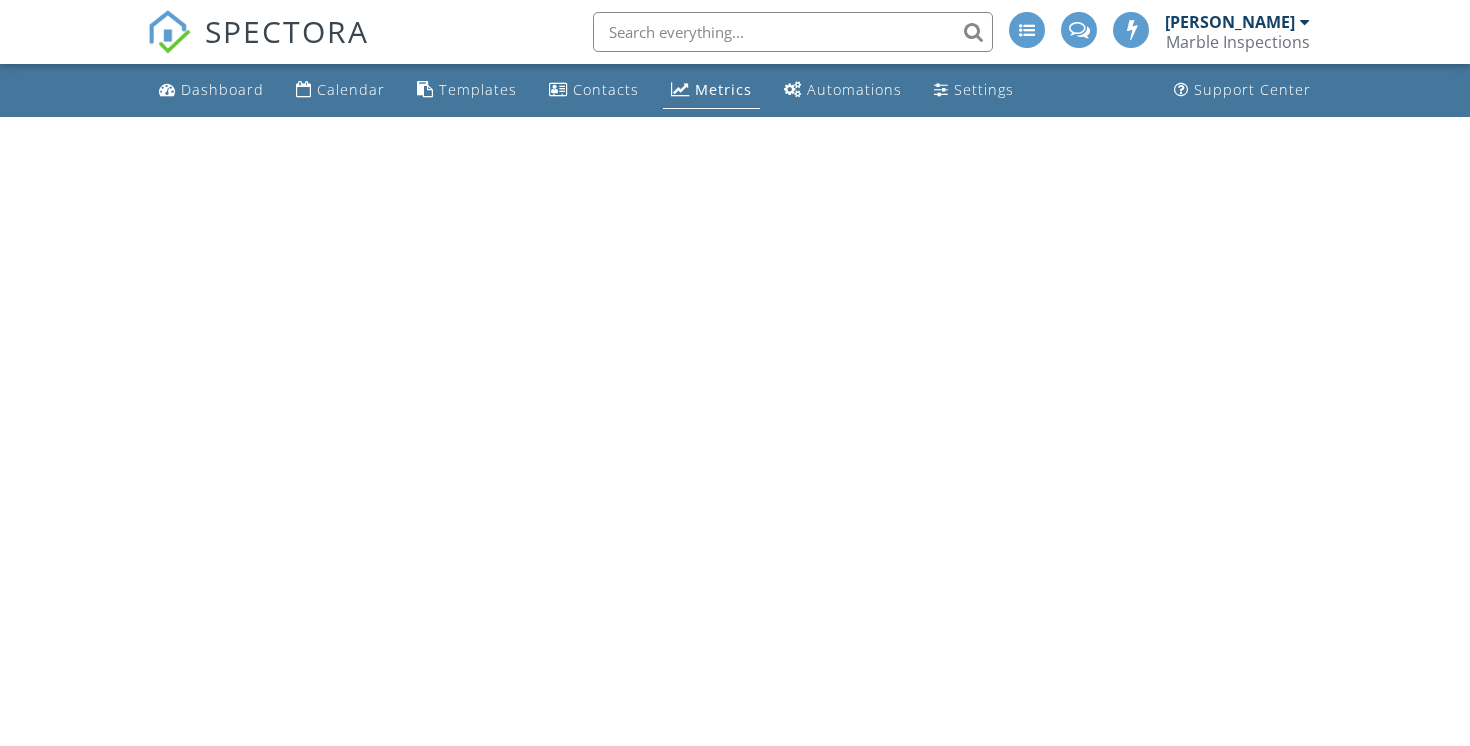 scroll, scrollTop: 0, scrollLeft: 0, axis: both 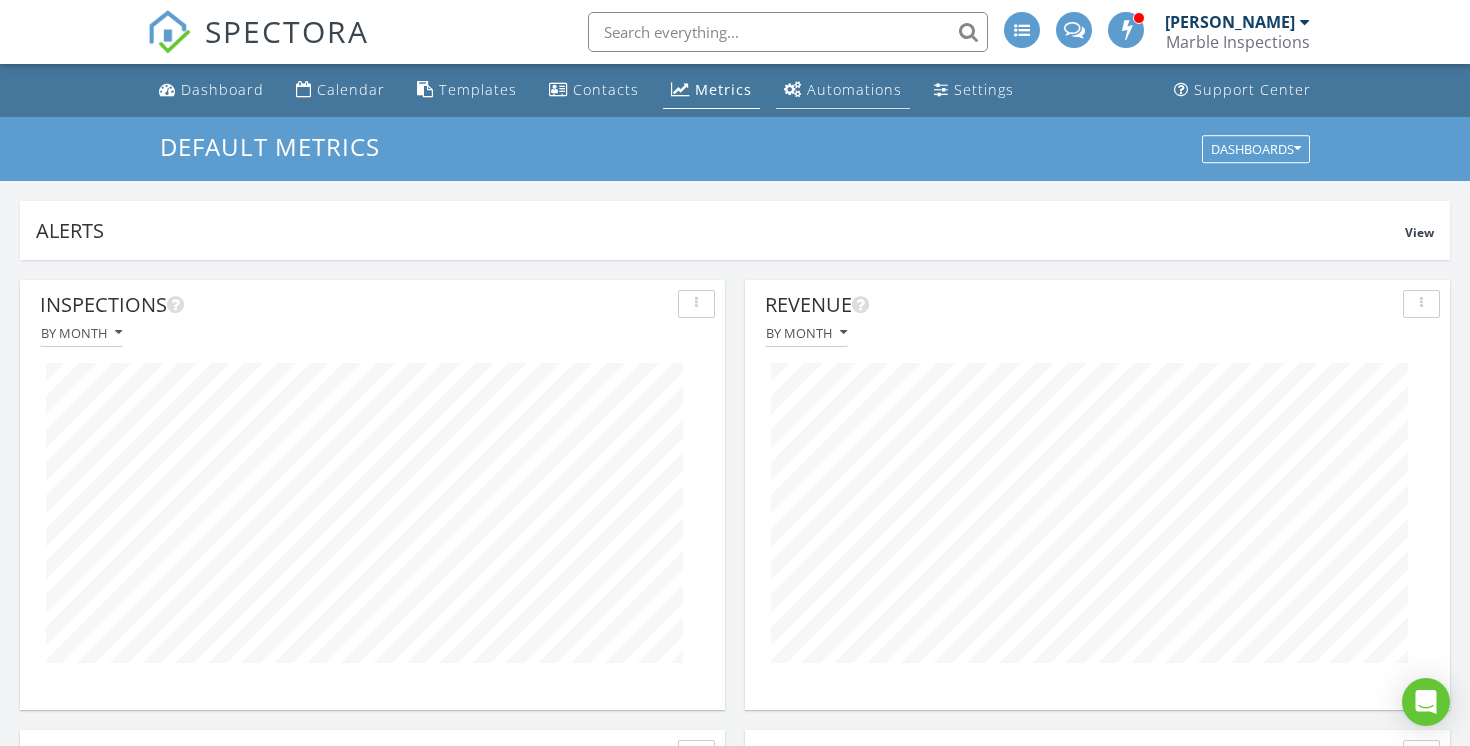 click on "Automations" at bounding box center [854, 89] 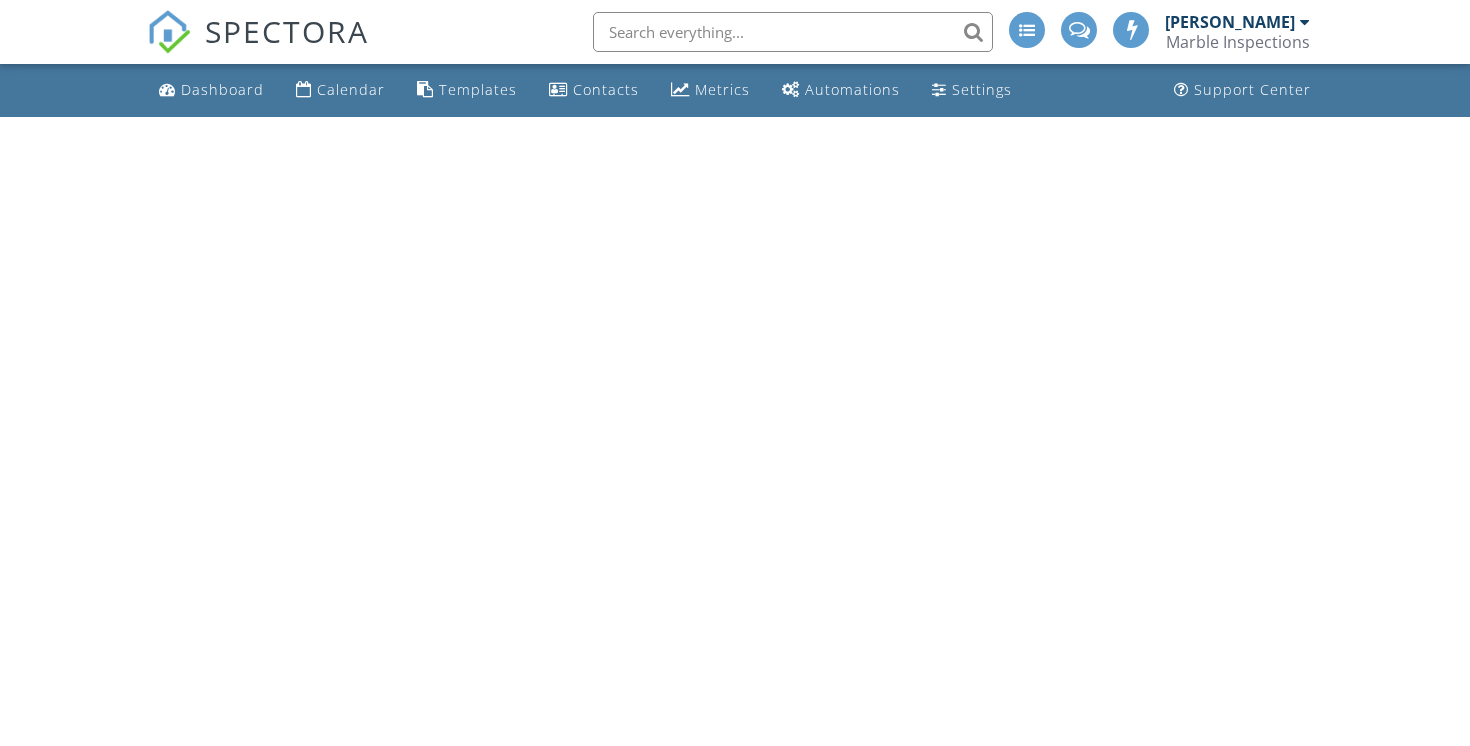 scroll, scrollTop: 0, scrollLeft: 0, axis: both 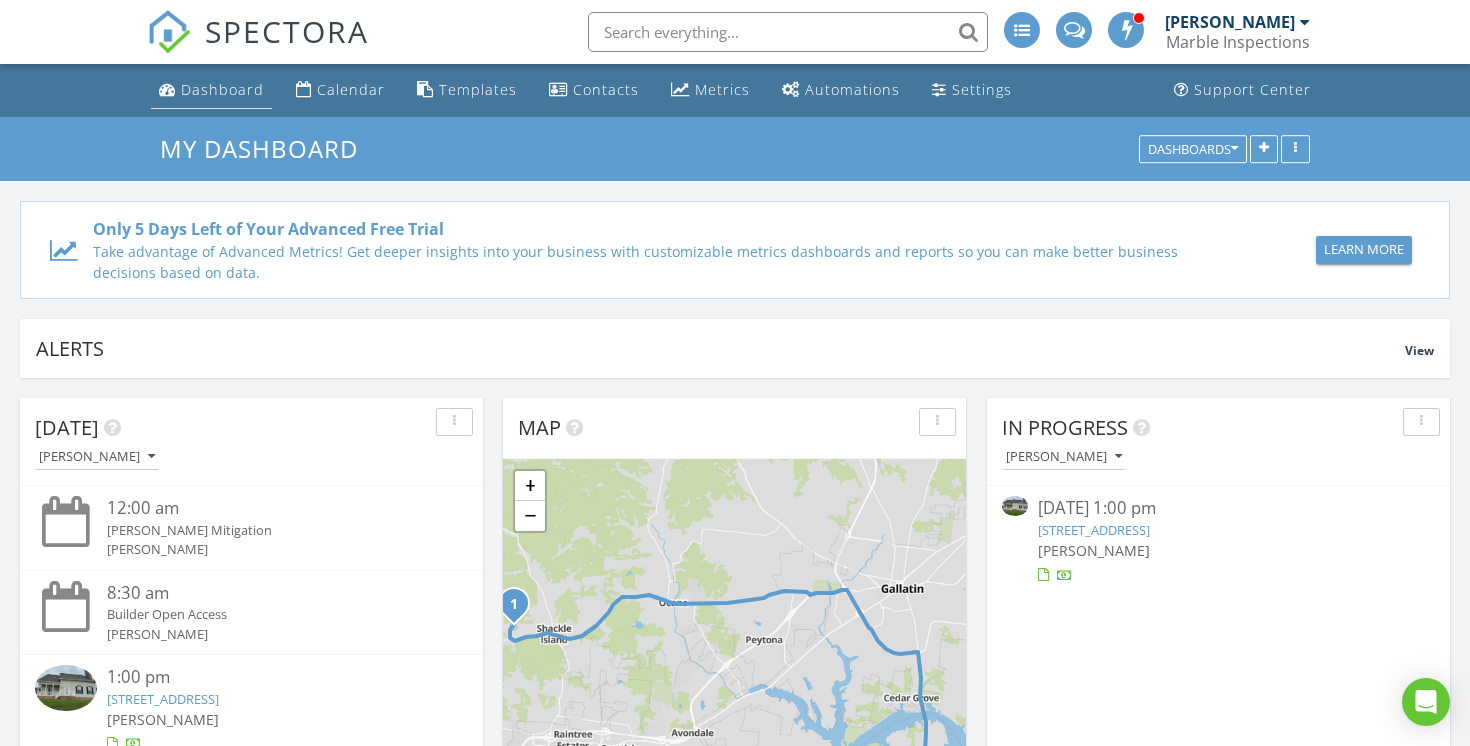 click on "Dashboard" at bounding box center [222, 89] 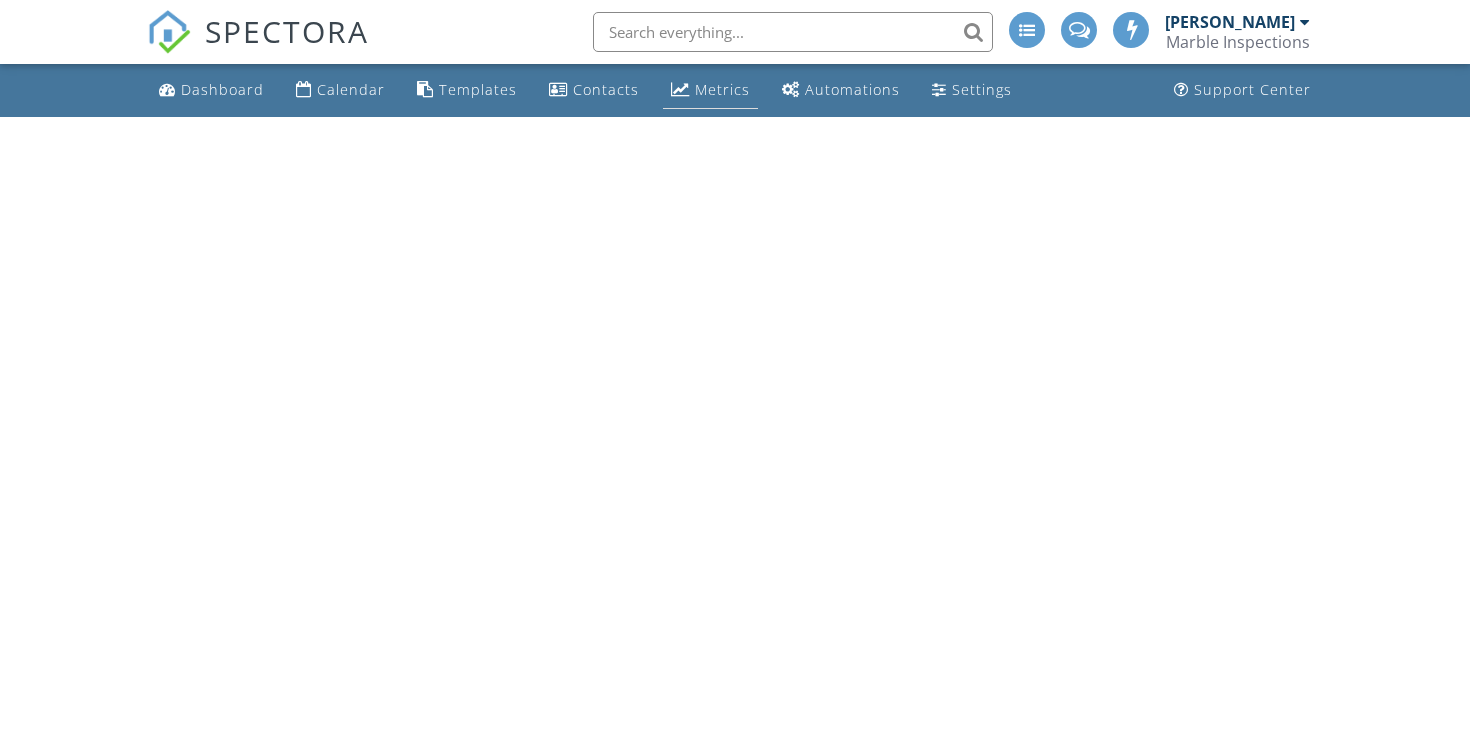 scroll, scrollTop: 0, scrollLeft: 0, axis: both 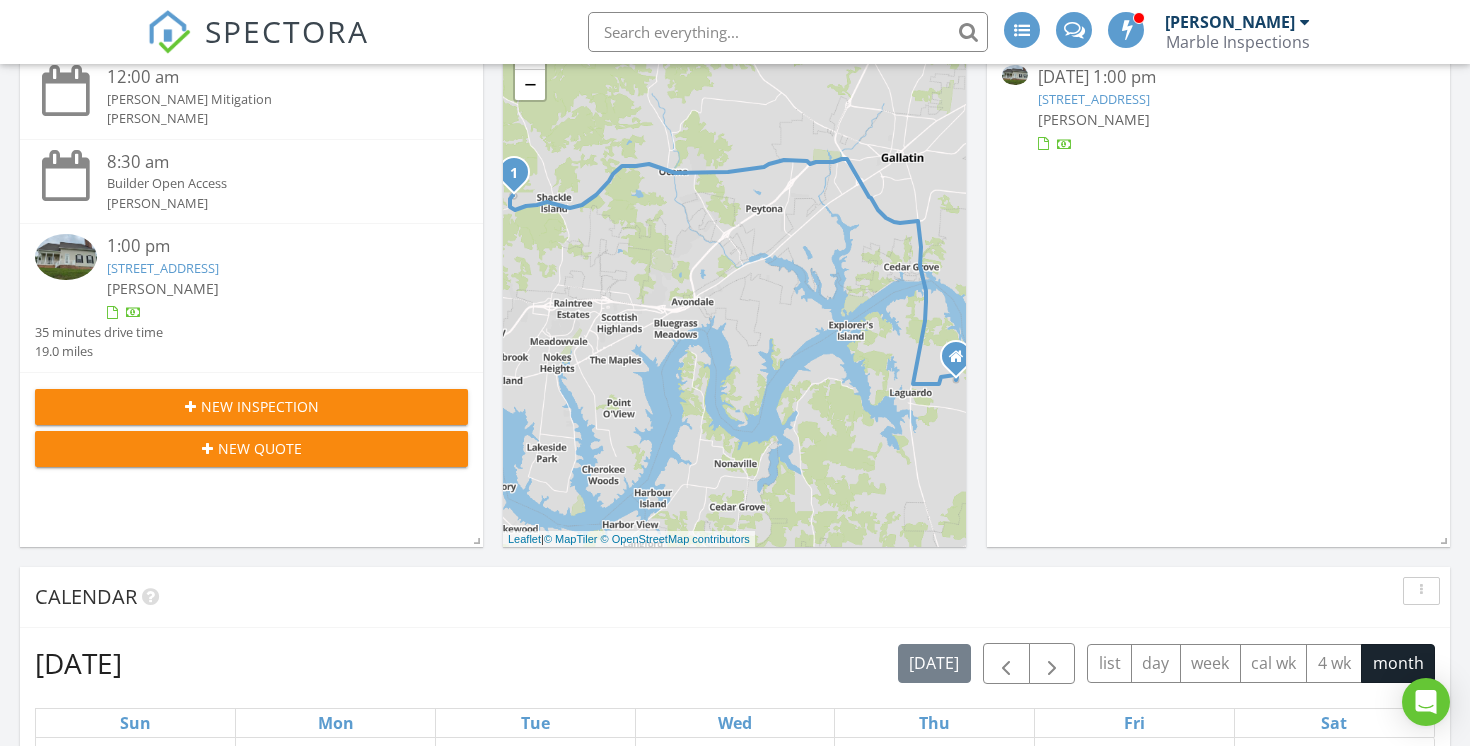 click on "New Inspection" at bounding box center [251, 406] 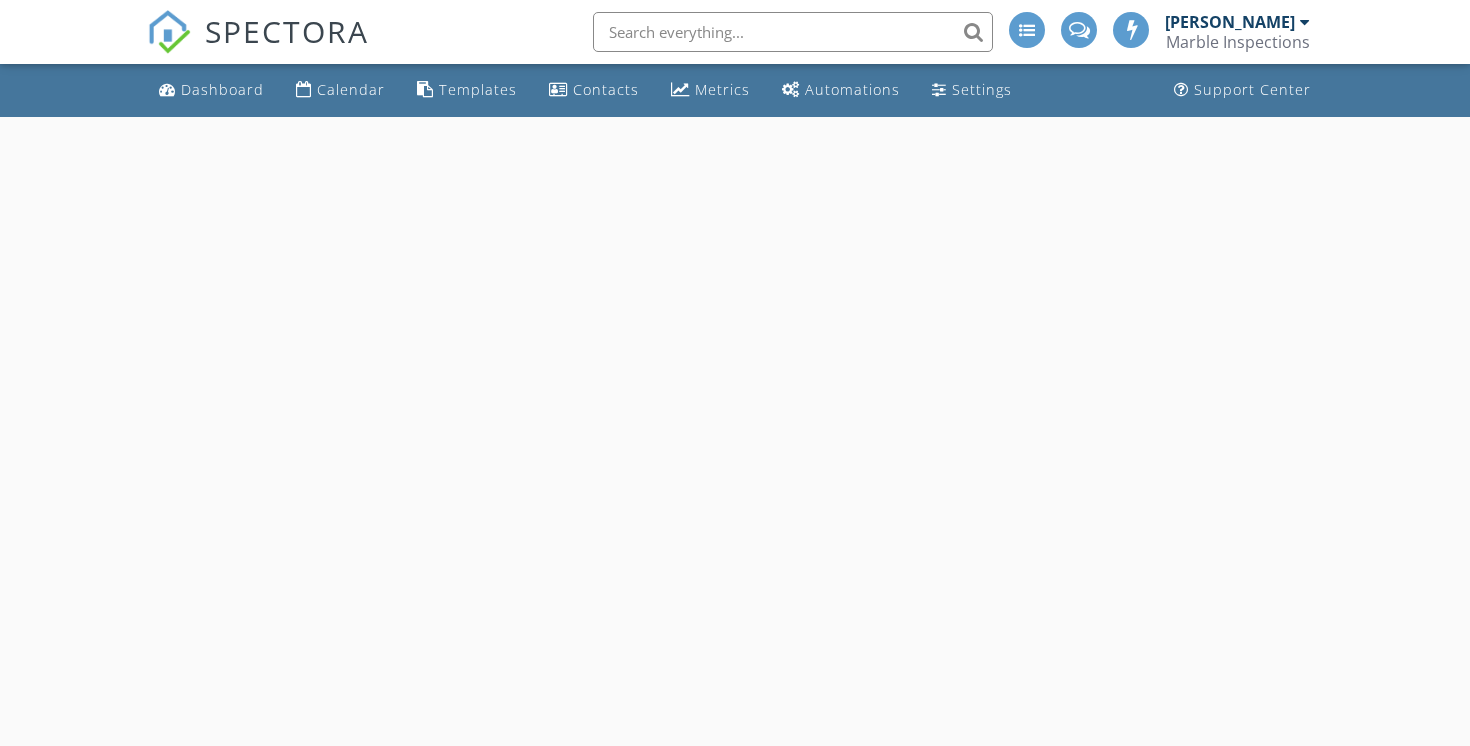 scroll, scrollTop: 0, scrollLeft: 0, axis: both 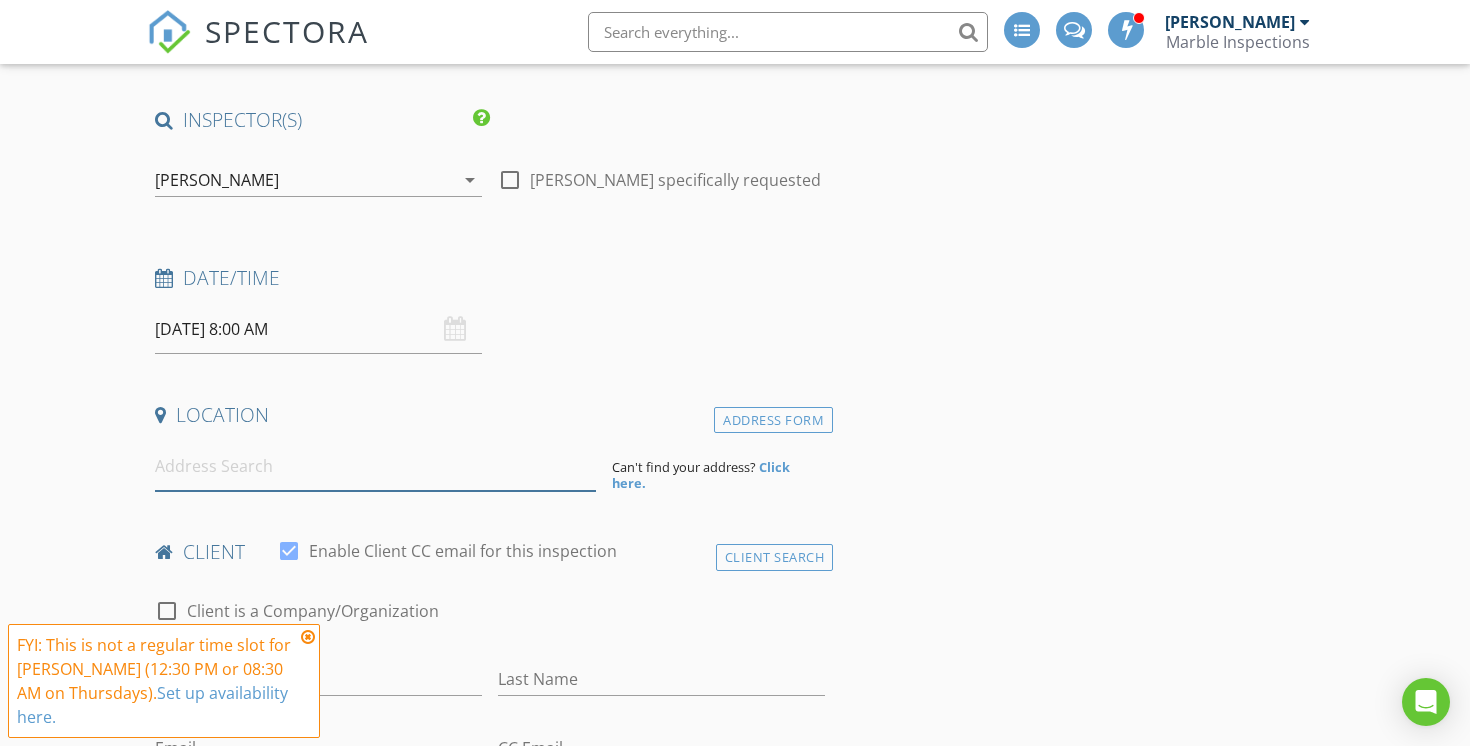click at bounding box center [375, 466] 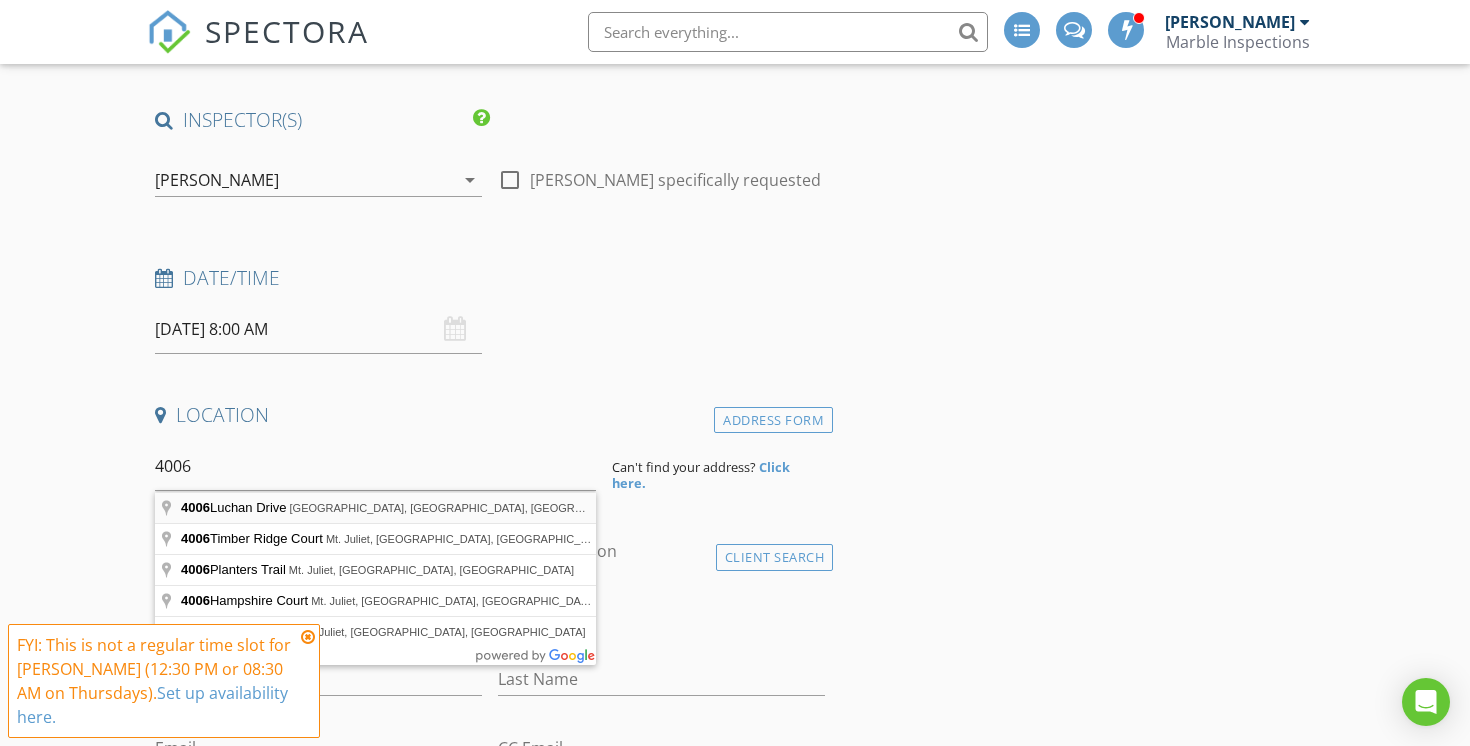 type on "4006 Luchan Drive, Lebanon, TN, USA" 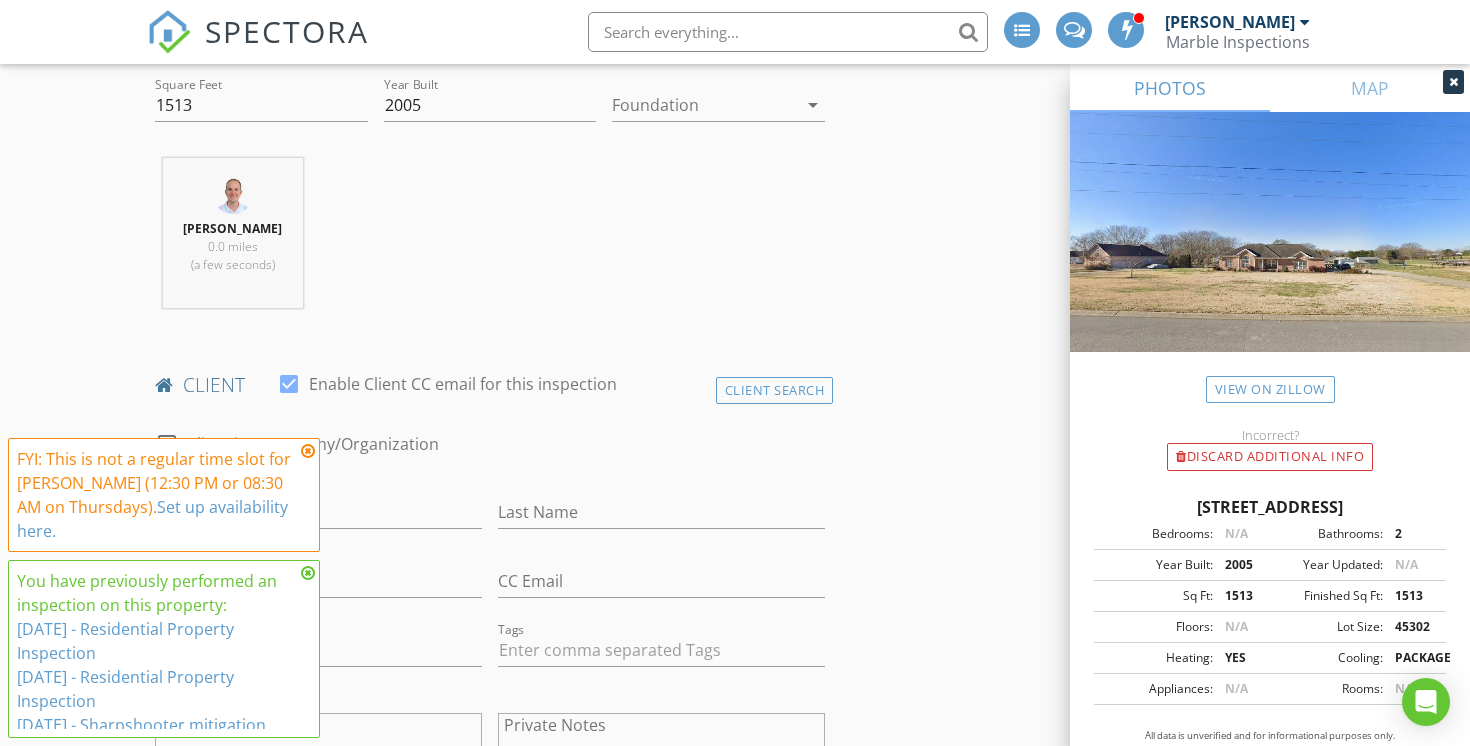 scroll, scrollTop: 713, scrollLeft: 0, axis: vertical 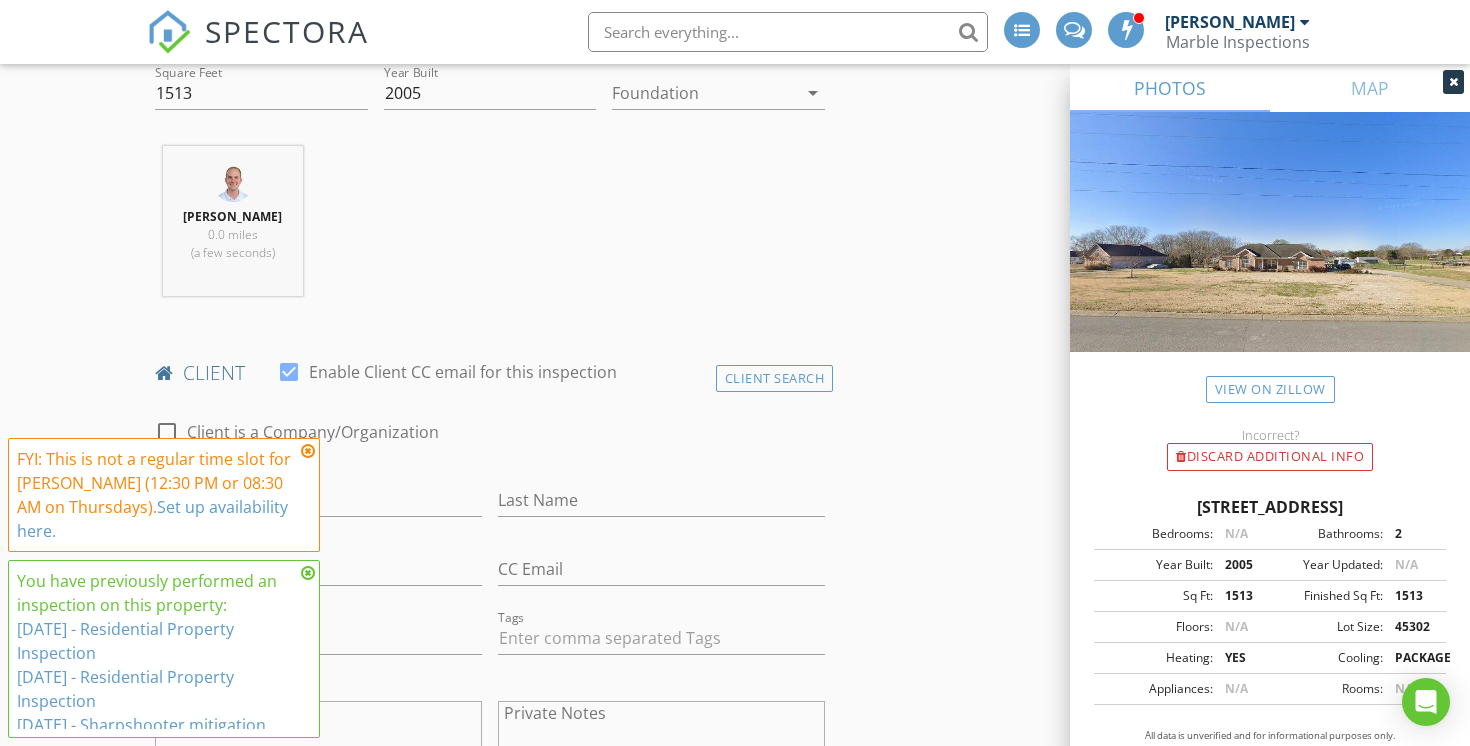 click at bounding box center [308, 451] 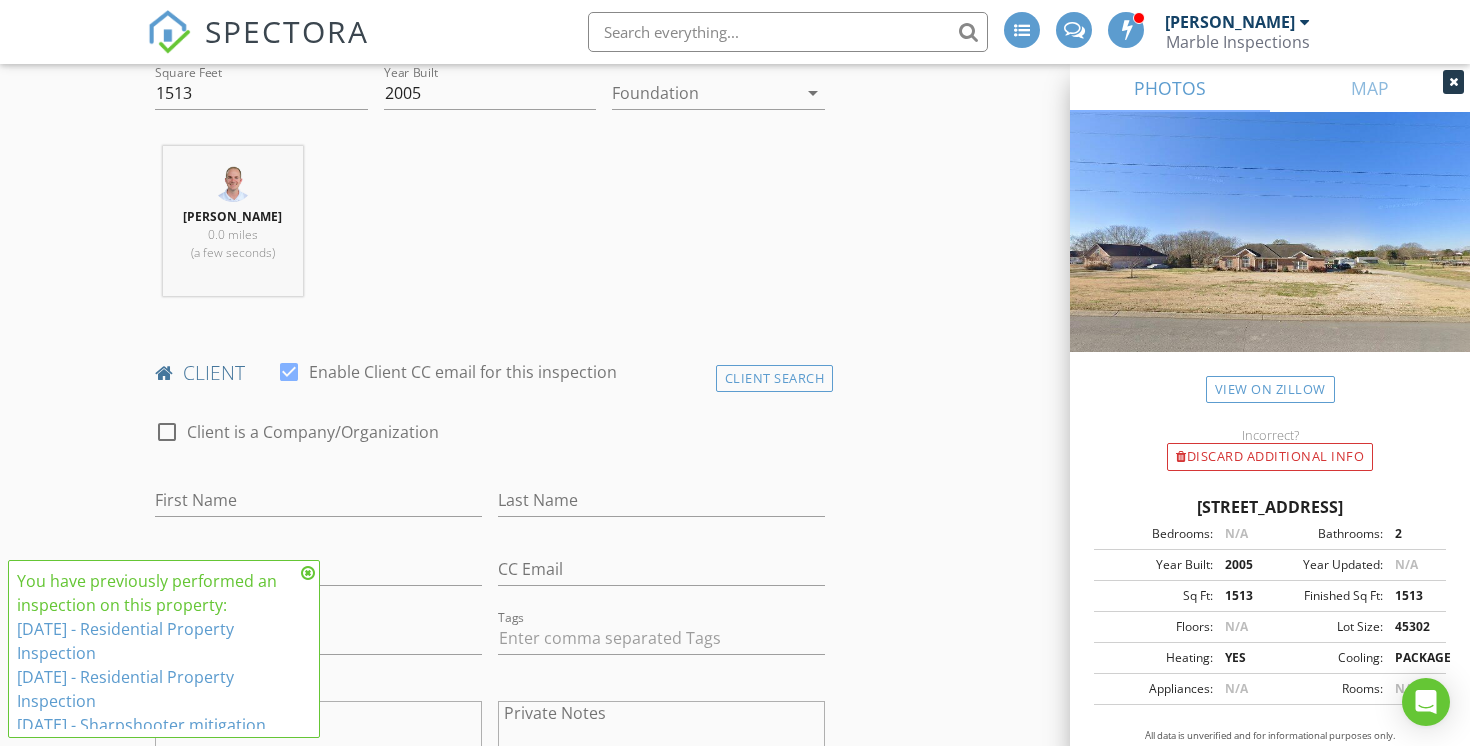 click at bounding box center (308, 573) 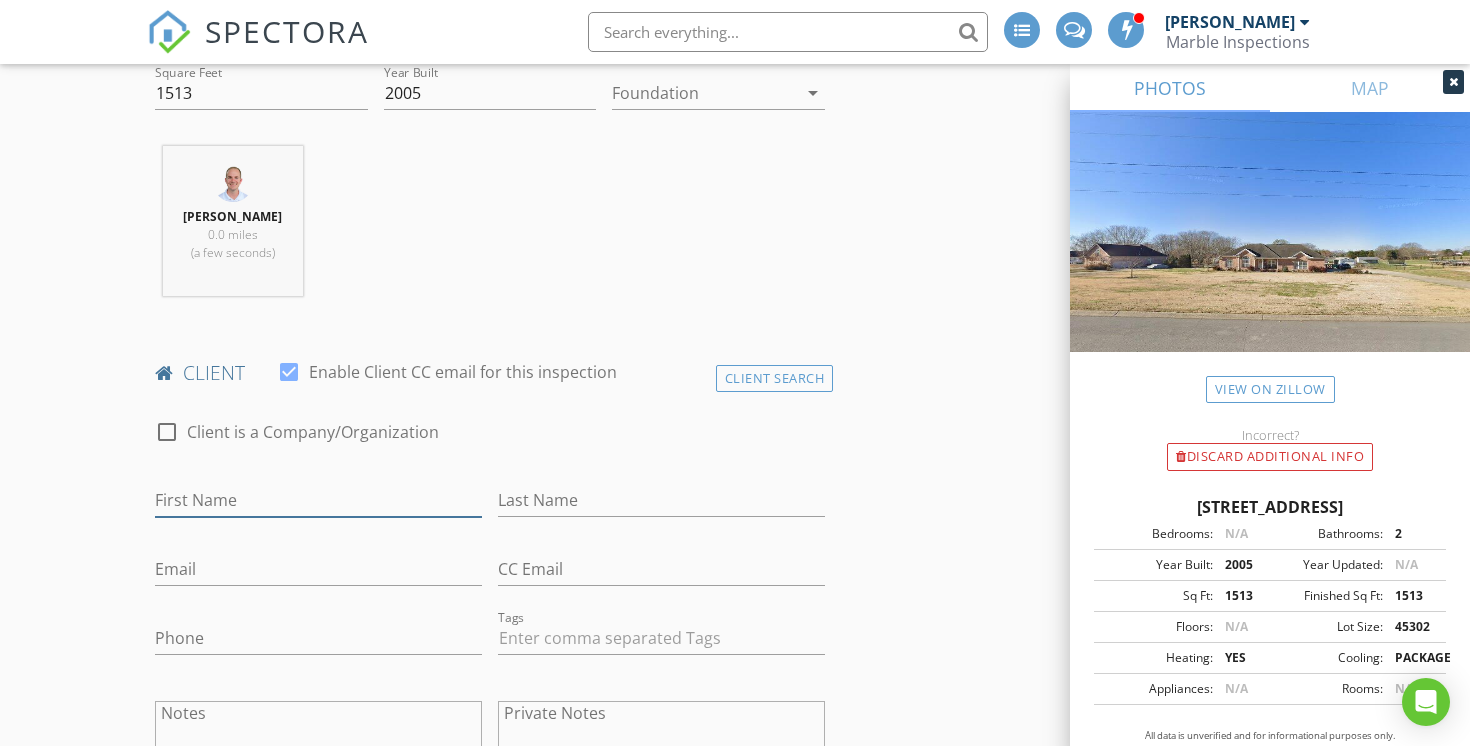 click on "First Name" at bounding box center [318, 500] 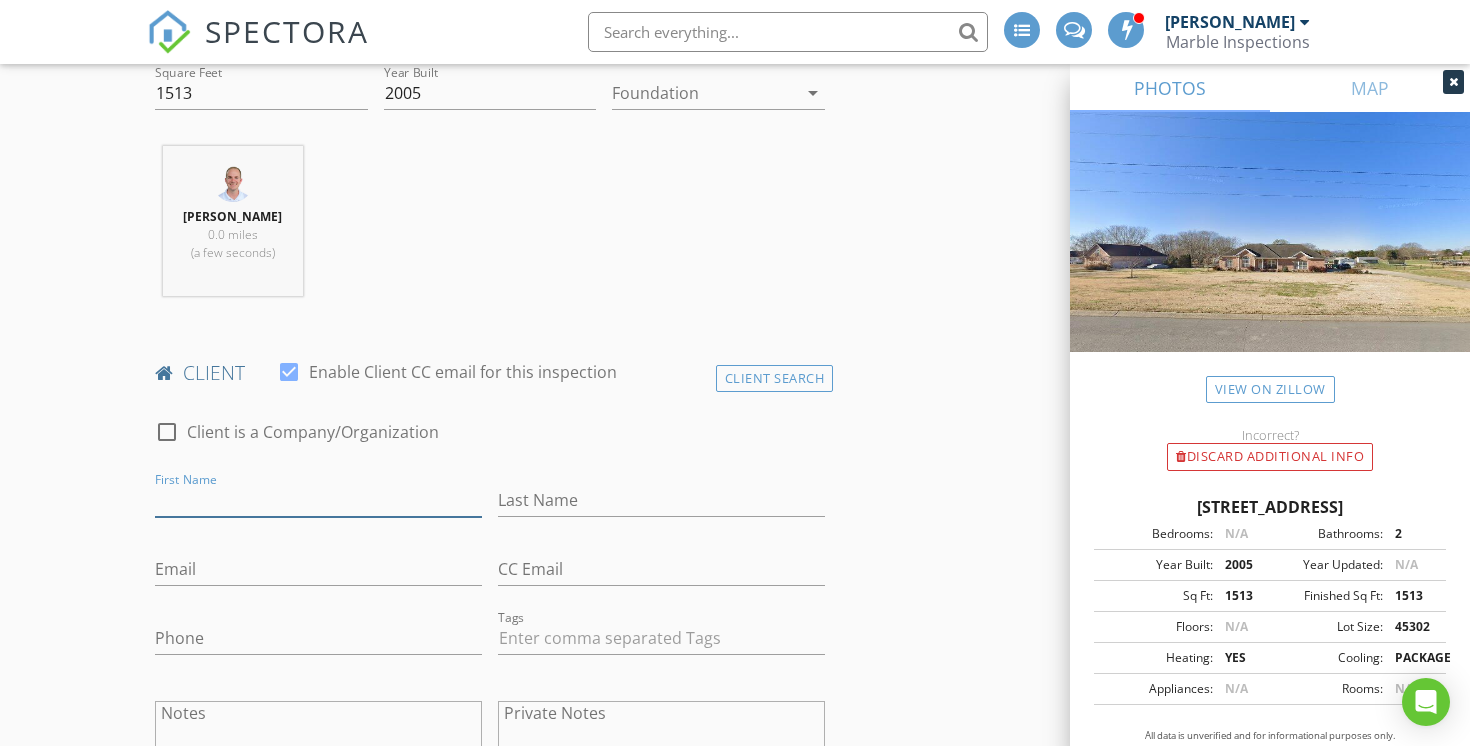 type on "JODY" 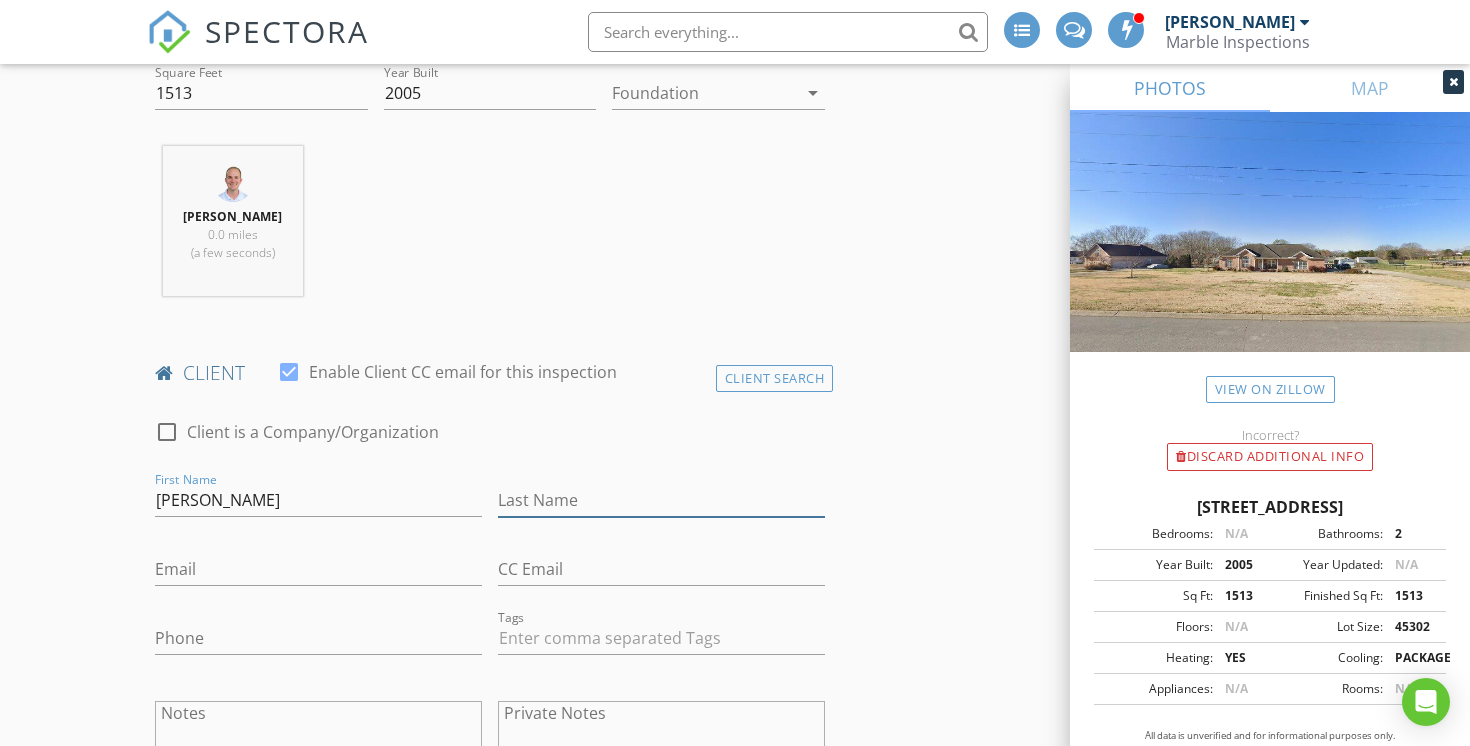 type on "MARBLE" 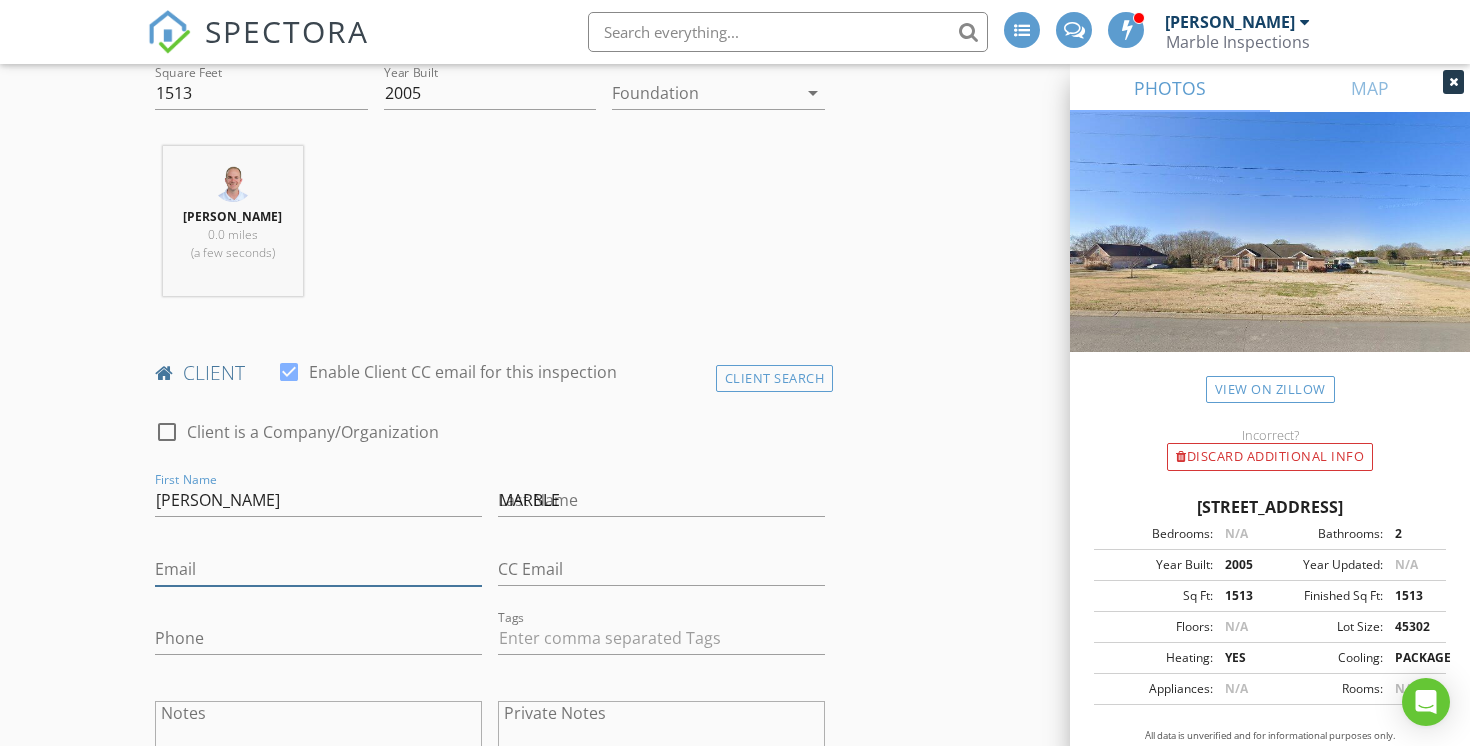 type on "[PERSON_NAME][EMAIL_ADDRESS][DOMAIN_NAME]" 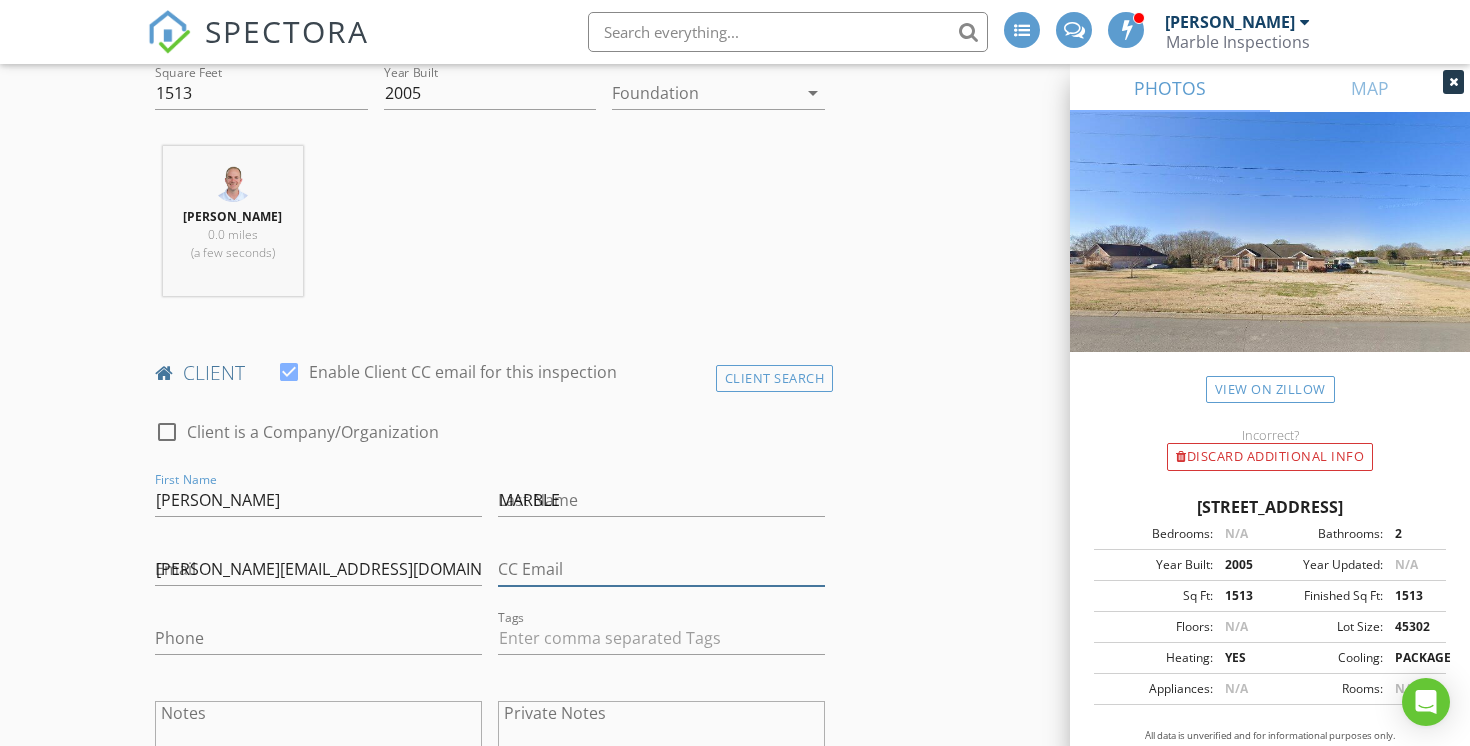type on "[PERSON_NAME][EMAIL_ADDRESS][DOMAIN_NAME]" 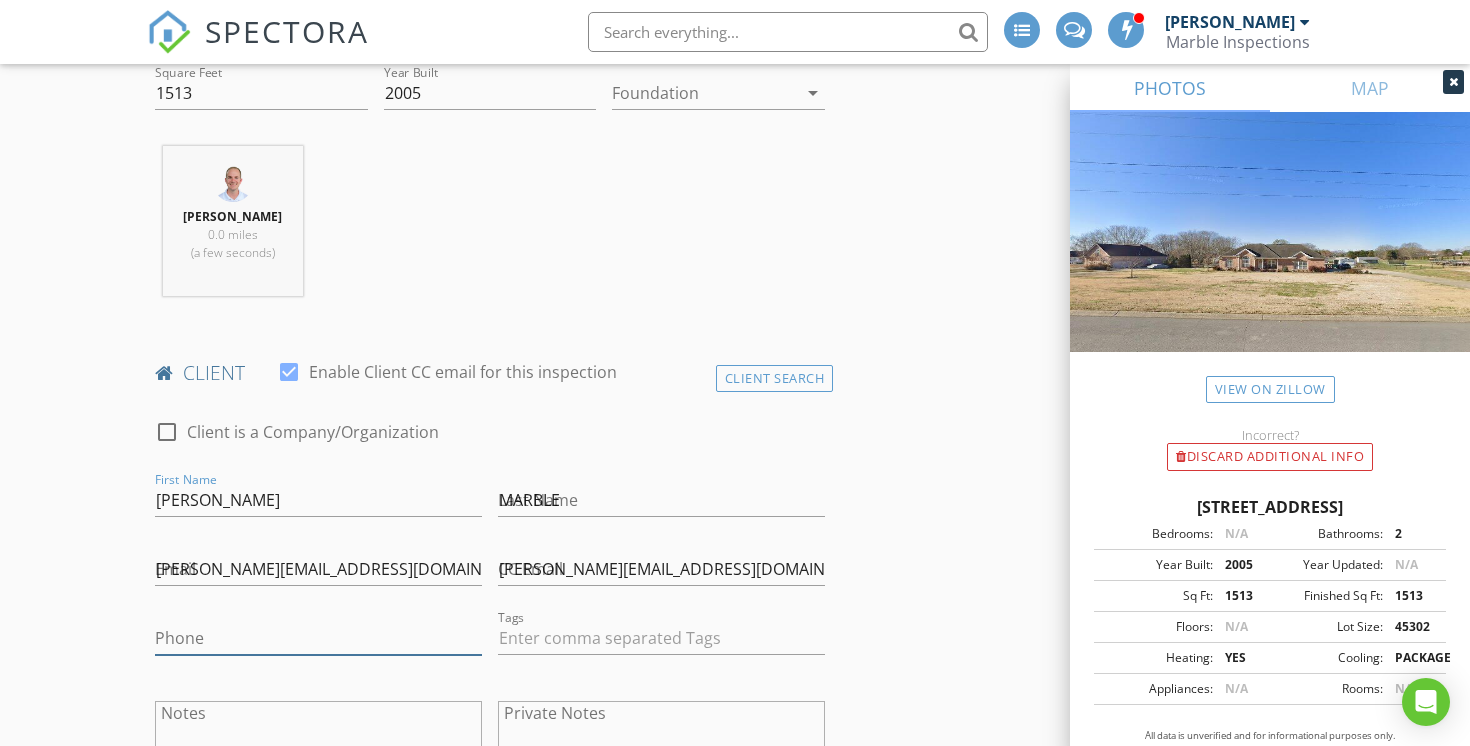 type on "615-200-0228" 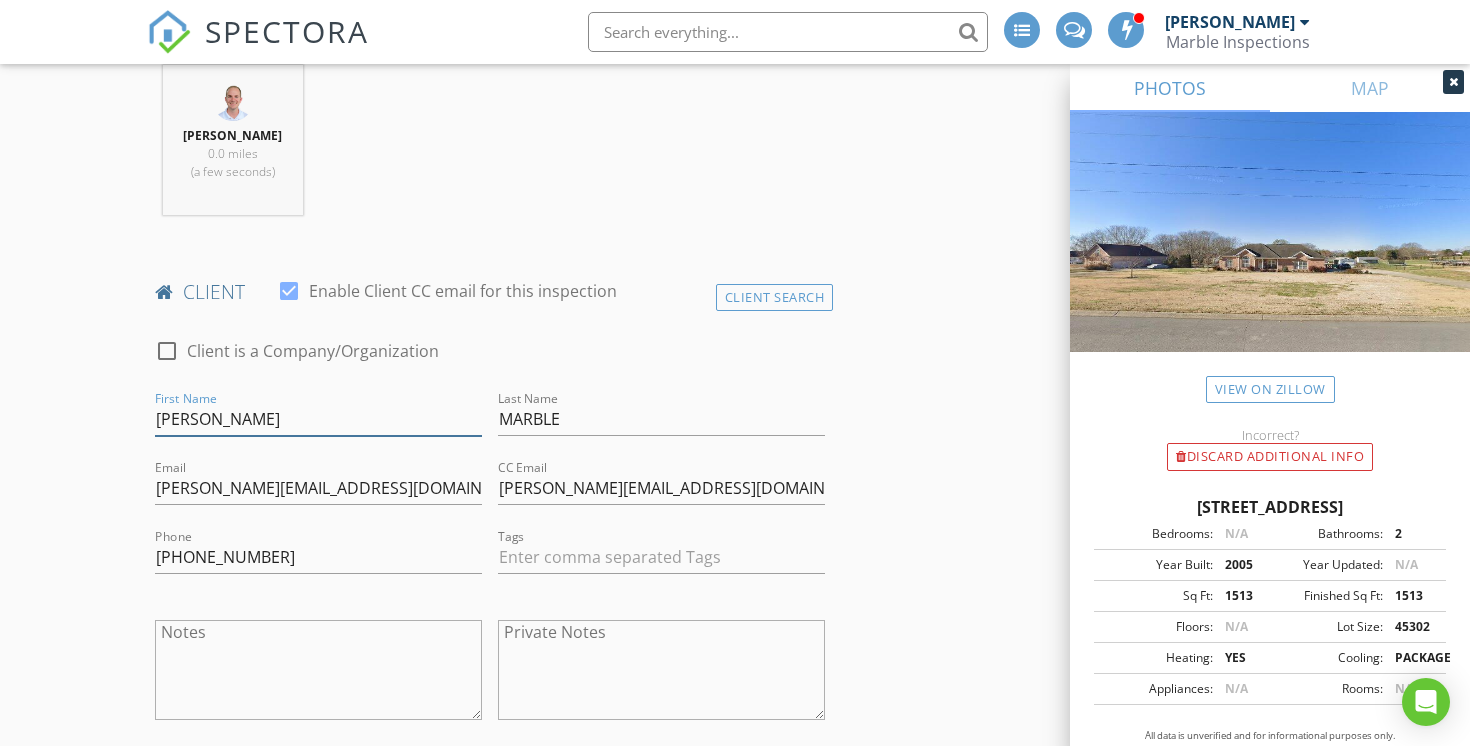 scroll, scrollTop: 814, scrollLeft: 0, axis: vertical 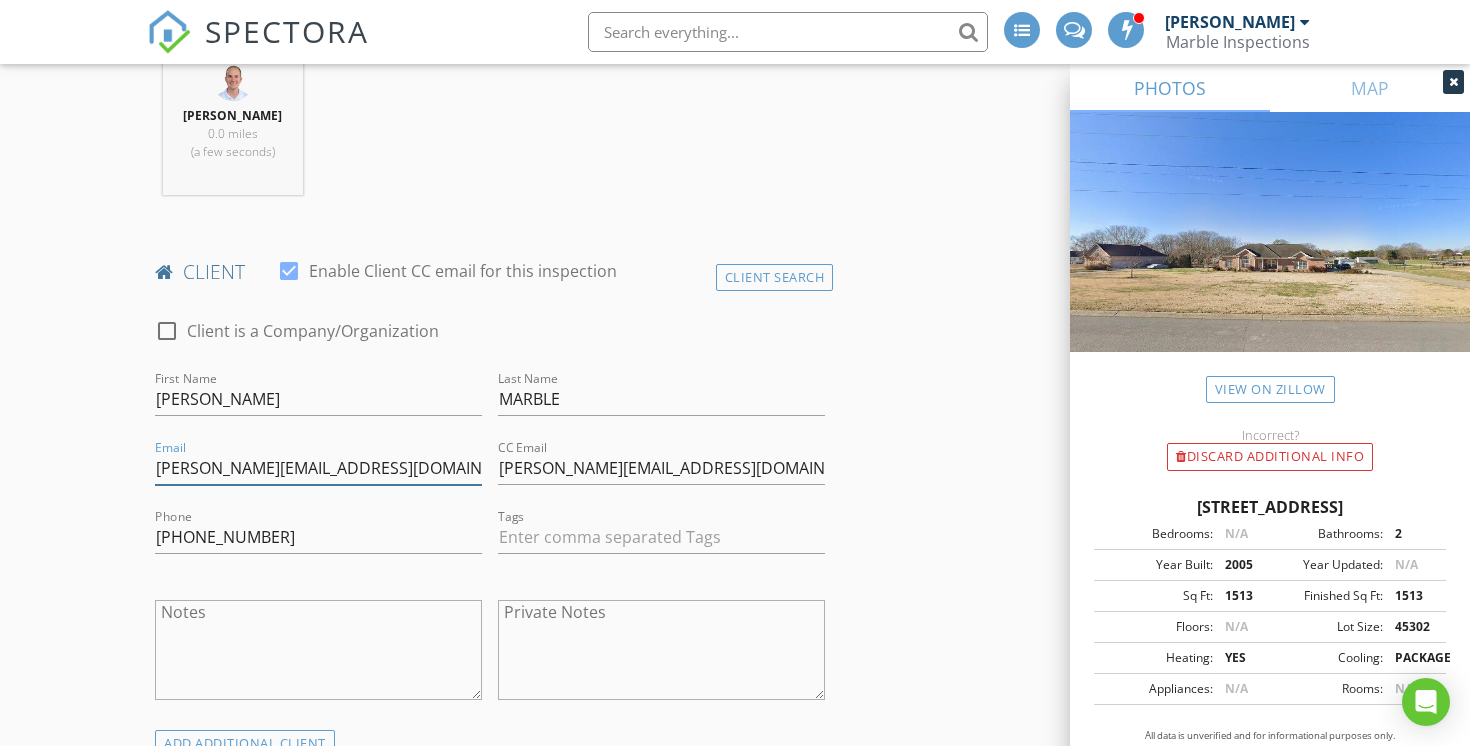 click on "[PERSON_NAME][EMAIL_ADDRESS][DOMAIN_NAME]" at bounding box center (318, 468) 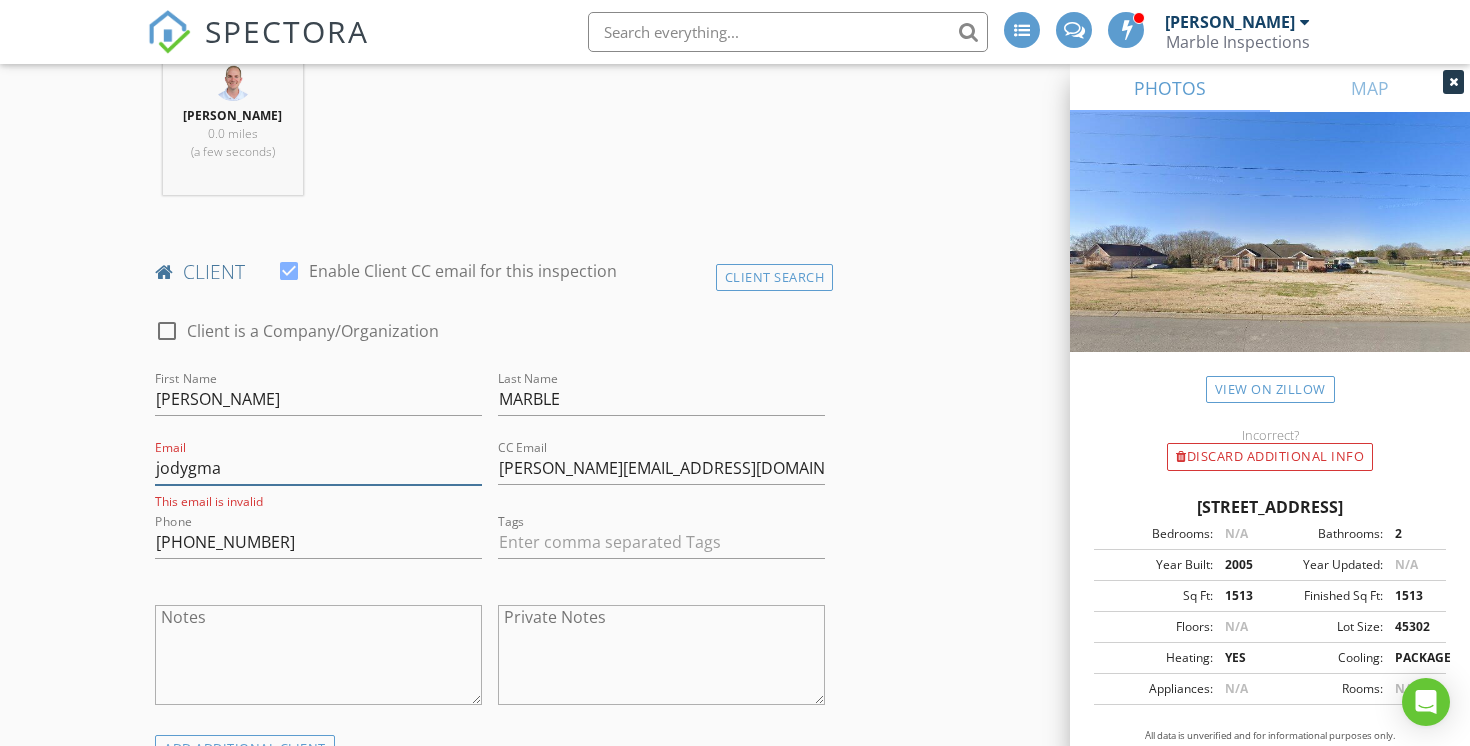 type on "jodygmarble@gmail.com" 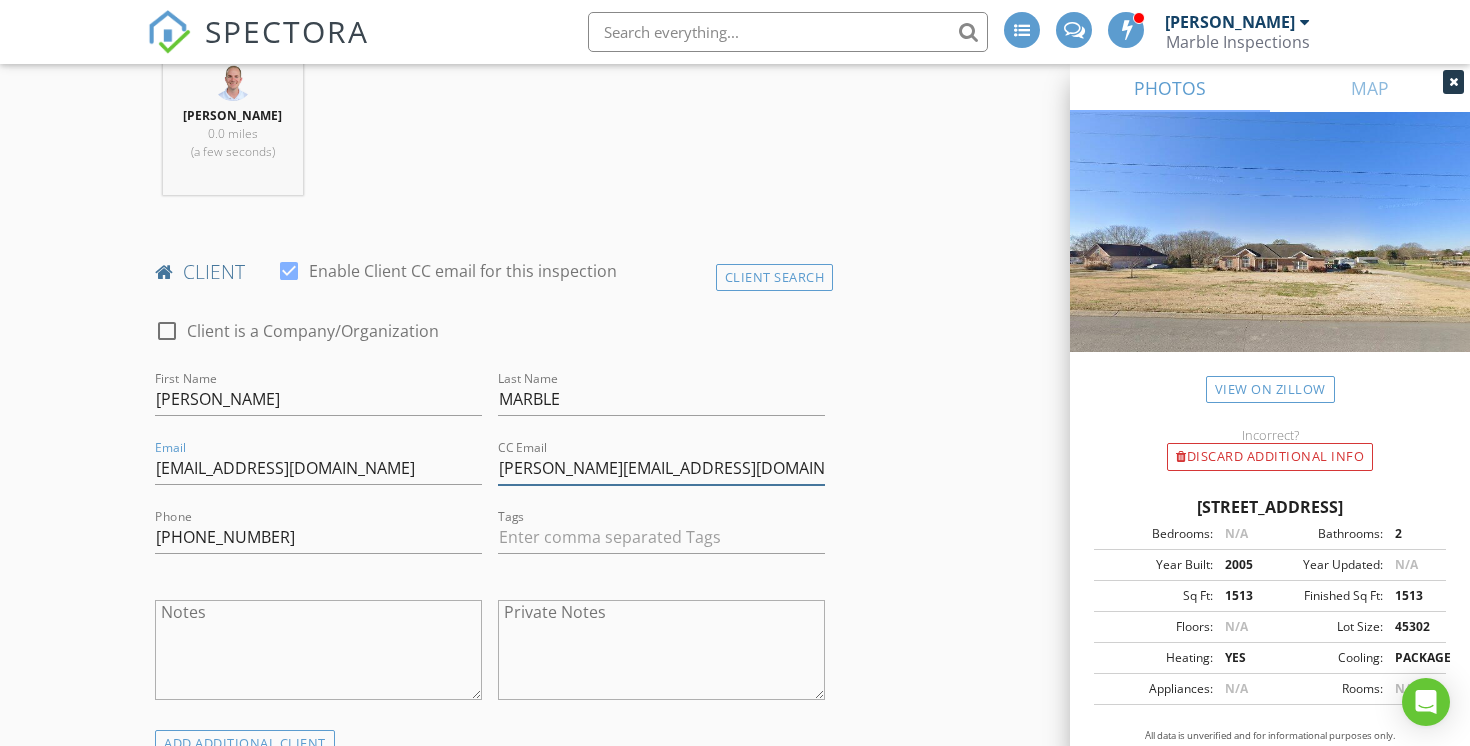 click on "[PERSON_NAME][EMAIL_ADDRESS][DOMAIN_NAME]" at bounding box center [661, 468] 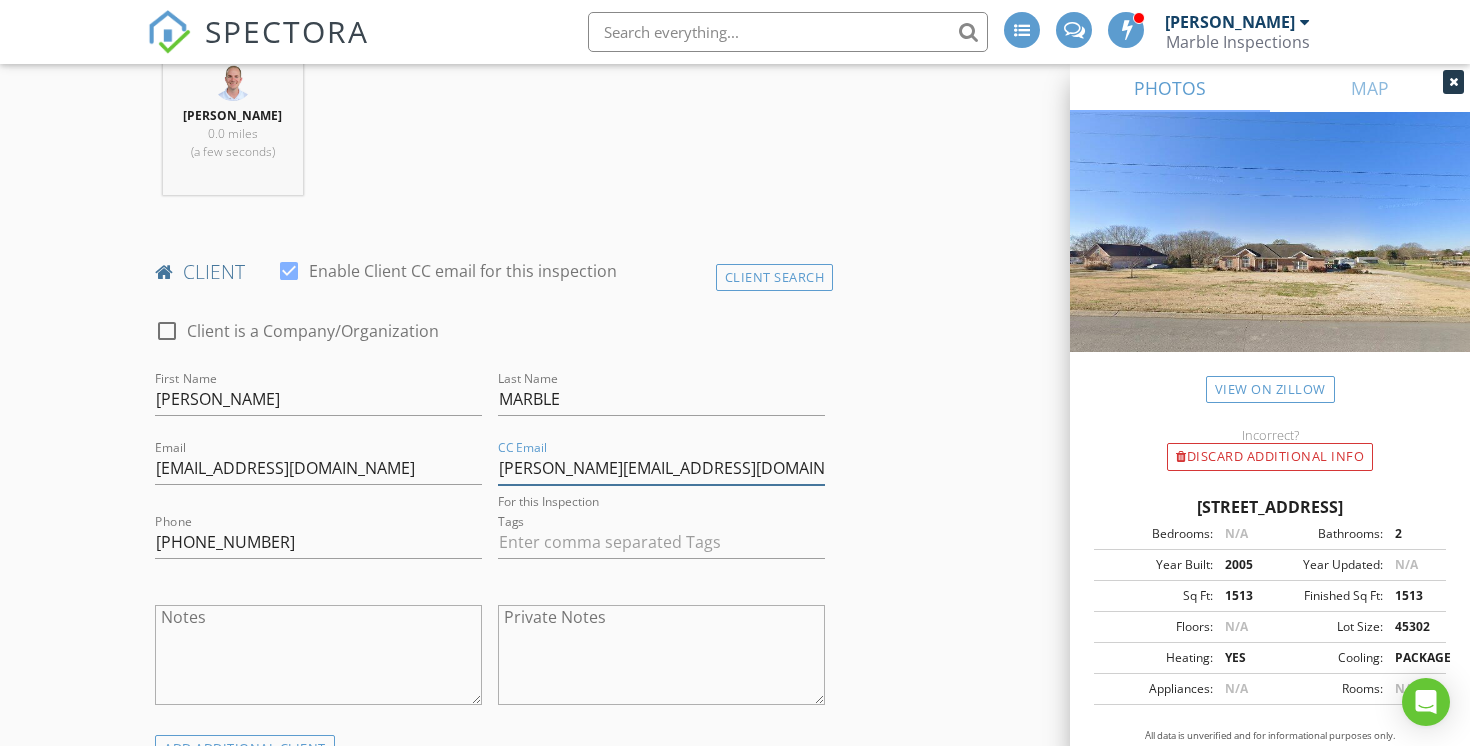 click on "[PERSON_NAME][EMAIL_ADDRESS][DOMAIN_NAME]" at bounding box center [661, 468] 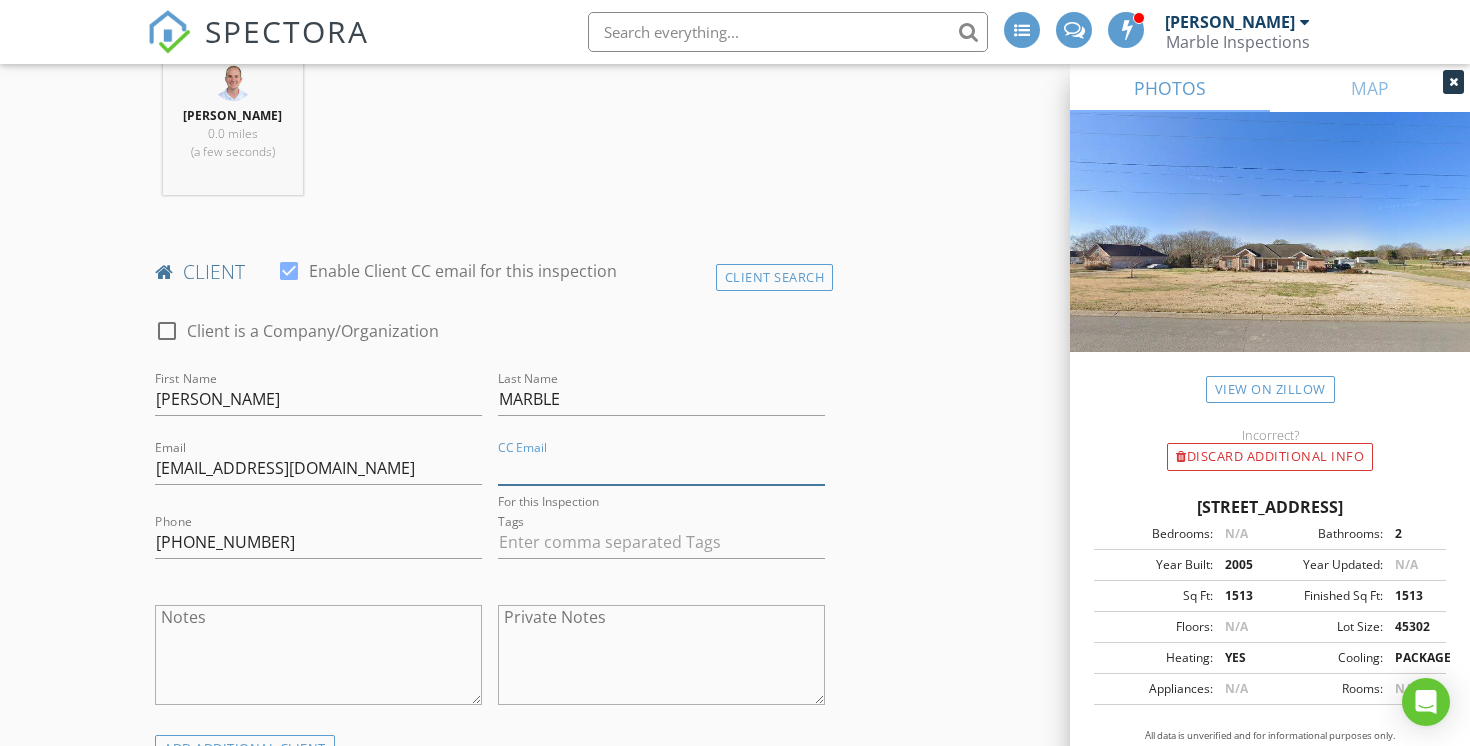 type 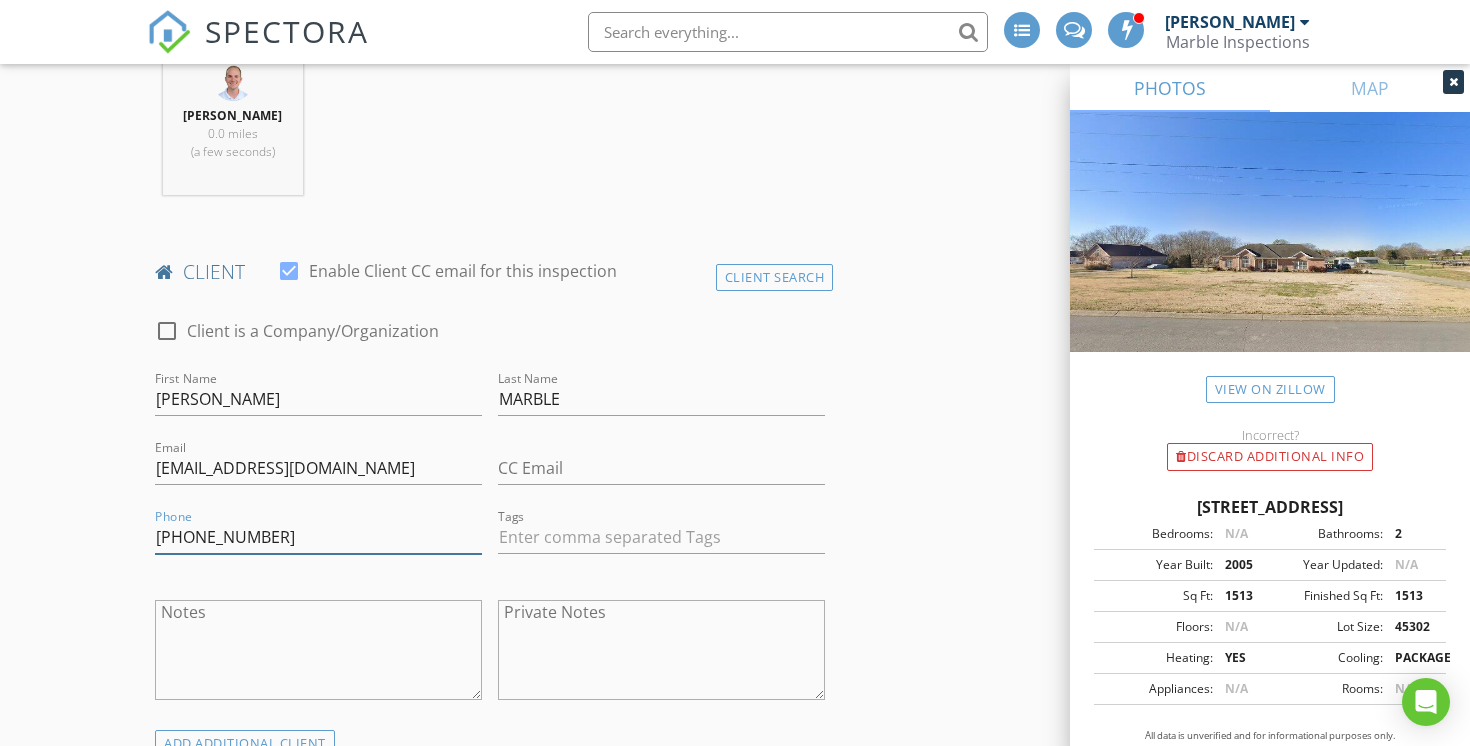 click on "615-200-0228" at bounding box center (318, 537) 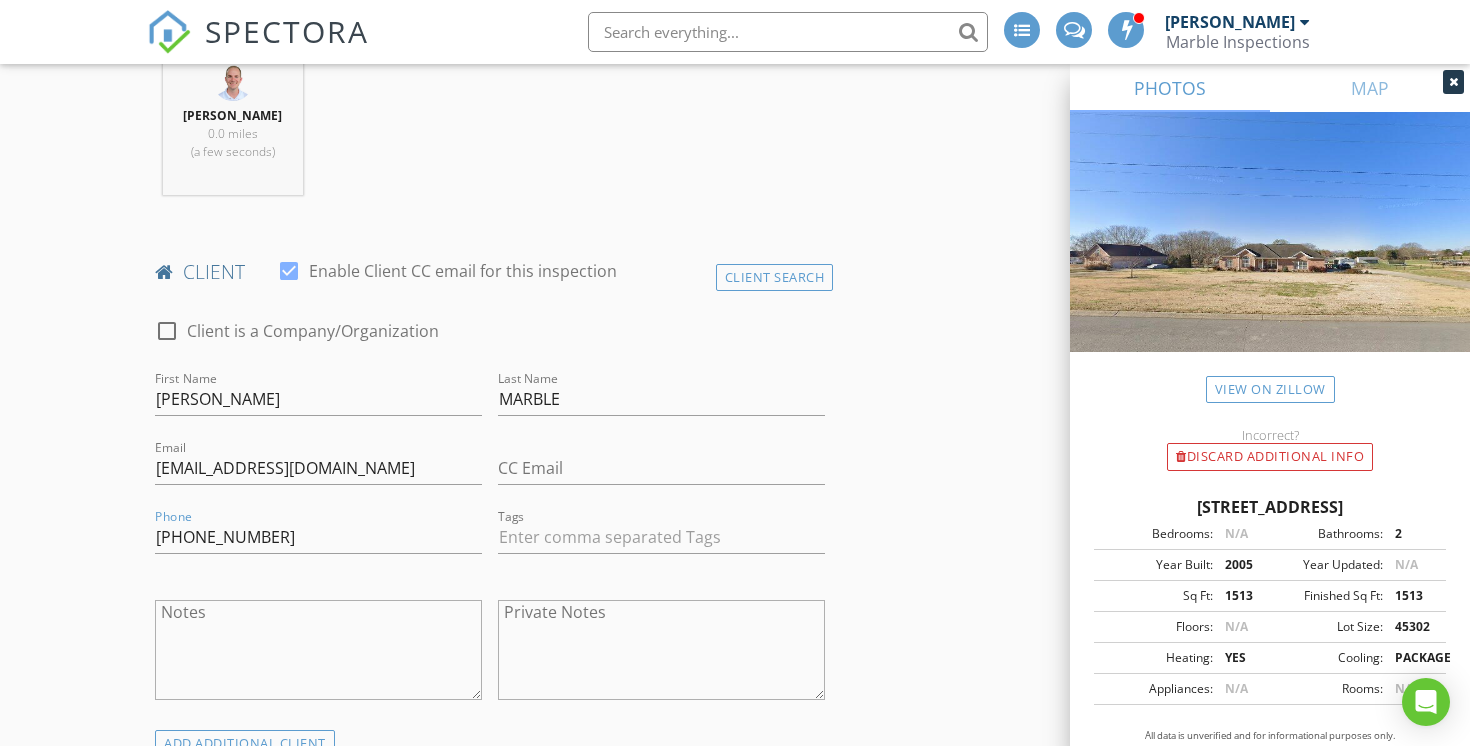 click on "New Inspection
INSPECTOR(S)
check_box   Jody Marble   PRIMARY   Jody Marble arrow_drop_down   check_box_outline_blank Jody Marble specifically requested
Date/Time
07/10/2025 8:00 AM
Location
Address Search       Address 4006 Luchan Dr   Unit   City Lebanon   State TN   Zip 37087   County Wilson     Square Feet 1513   Year Built 2005   Foundation arrow_drop_down     Jody Marble     0.0 miles     (a few seconds)
client
check_box Enable Client CC email for this inspection   Client Search     check_box_outline_blank Client is a Company/Organization     First Name JODY   Last Name MARBLE   Email jodygmarble@gmail.com   CC Email   Phone 580-513-0513         Tags         Notes   Private Notes
ADD ADDITIONAL client
SERVICES
check_box_outline_blank   Residential Inspection" at bounding box center (735, 1127) 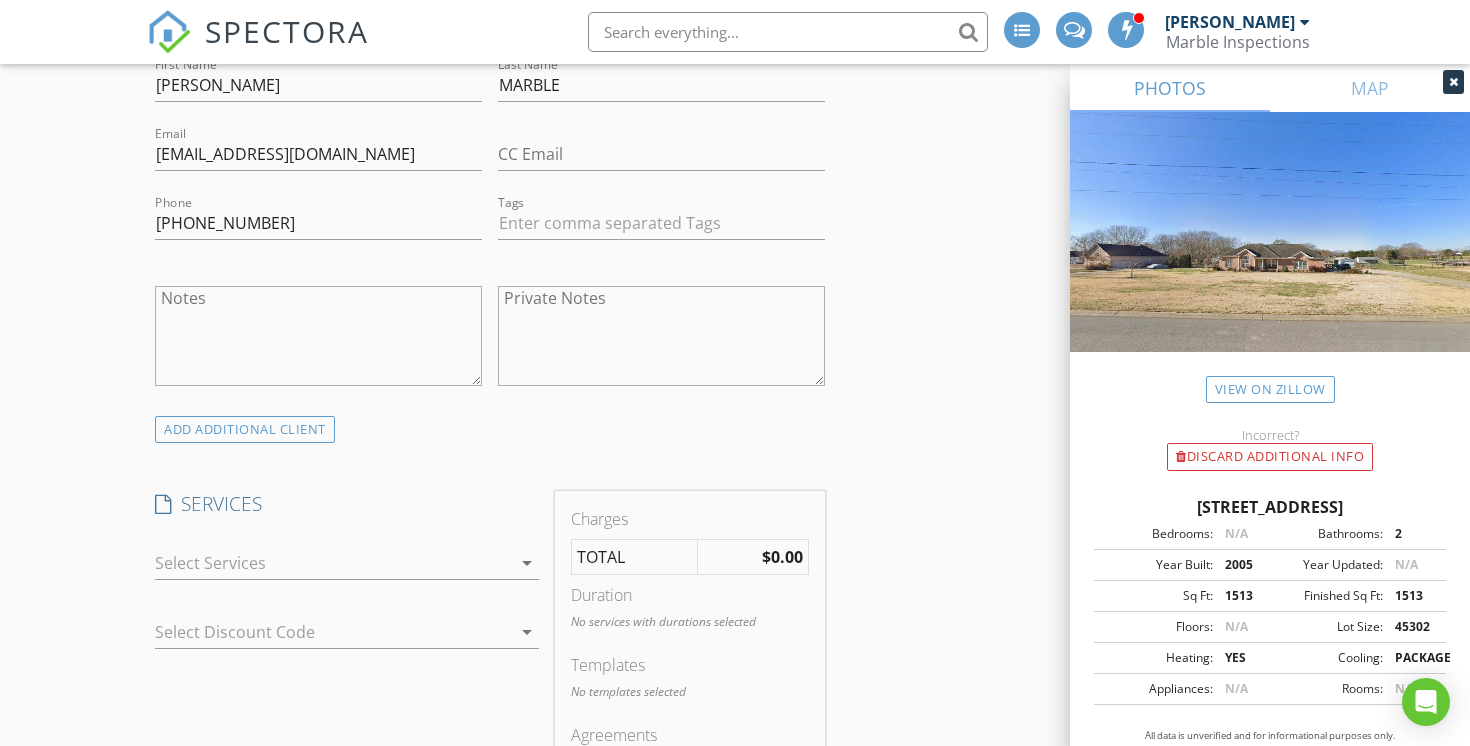 scroll, scrollTop: 1151, scrollLeft: 0, axis: vertical 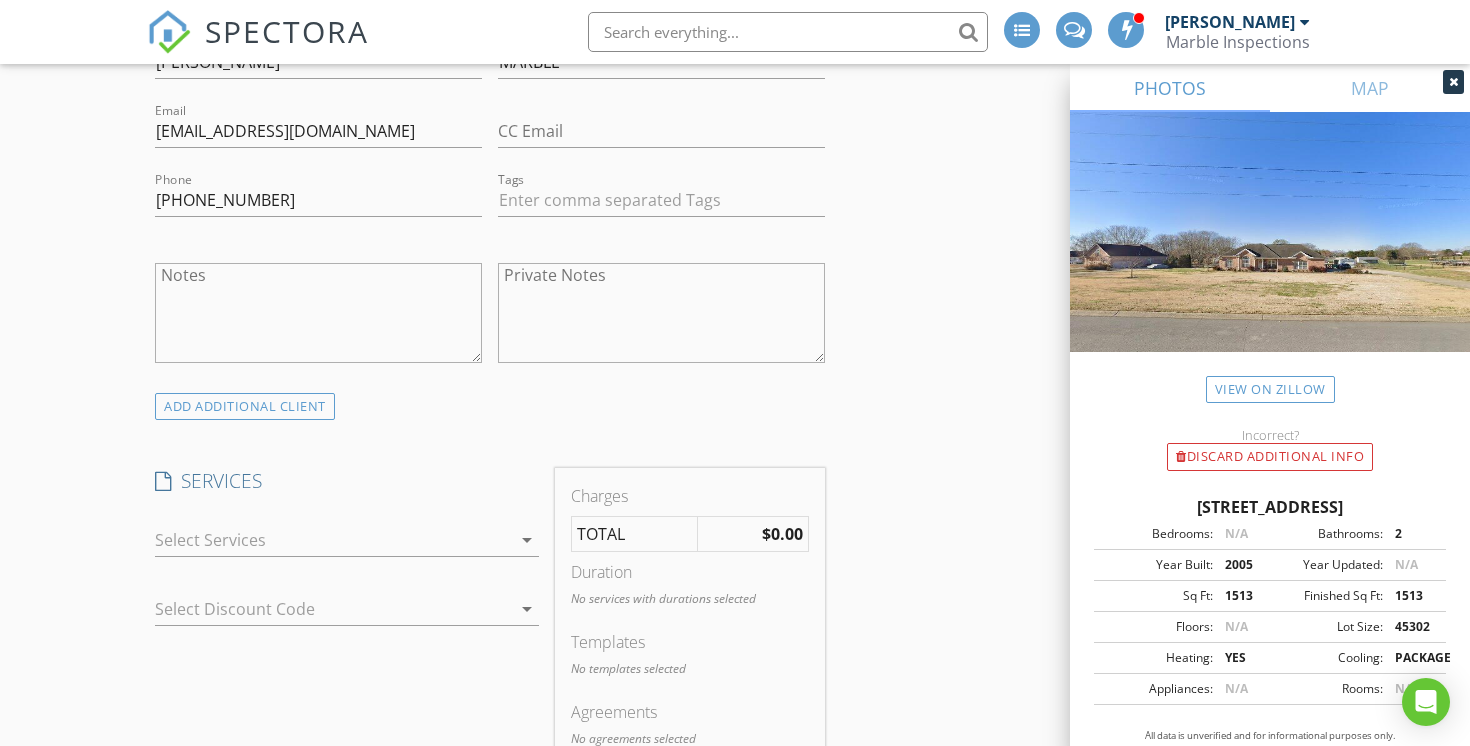 click at bounding box center (333, 540) 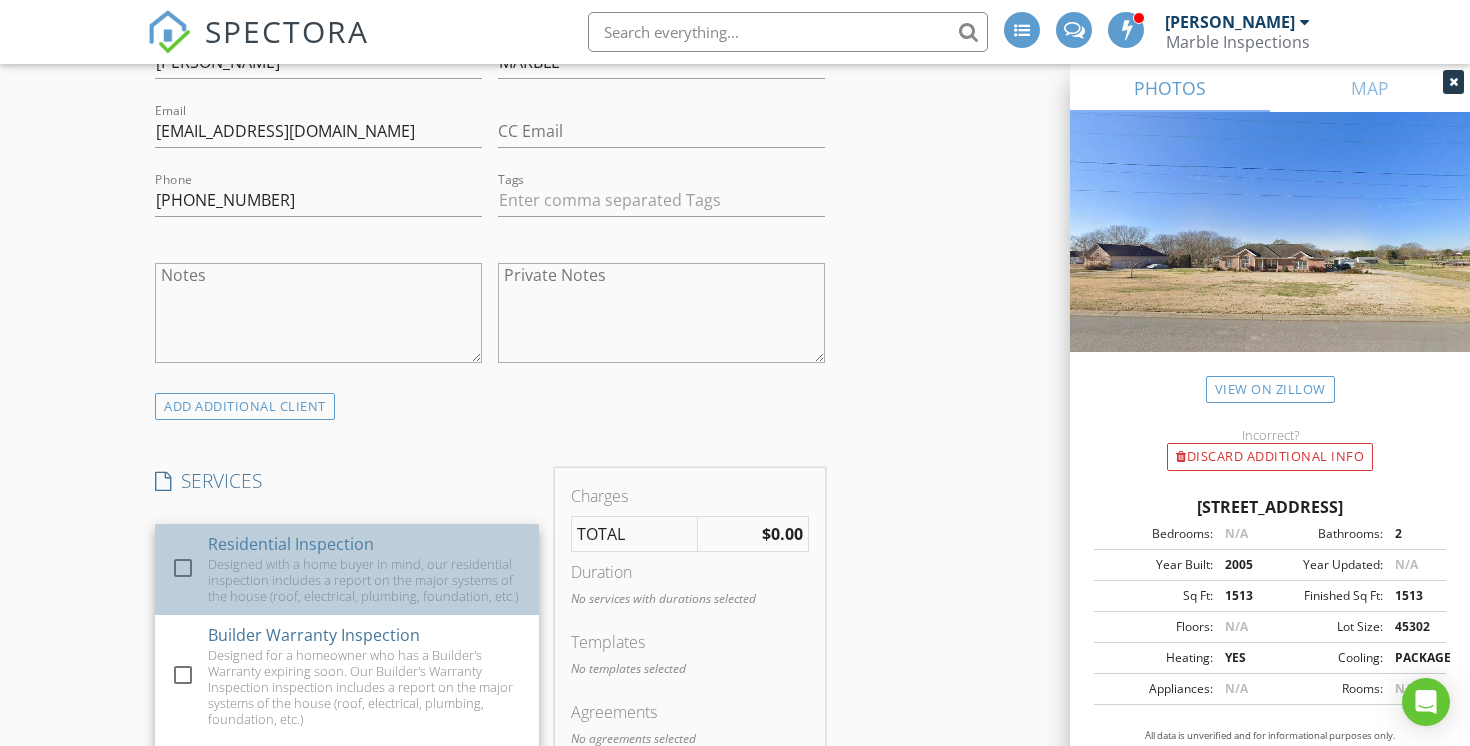 click on "Designed with a home buyer in mind, our residential inspection includes a report on the major systems of the house (roof, electrical, plumbing, foundation, etc.)" at bounding box center (365, 580) 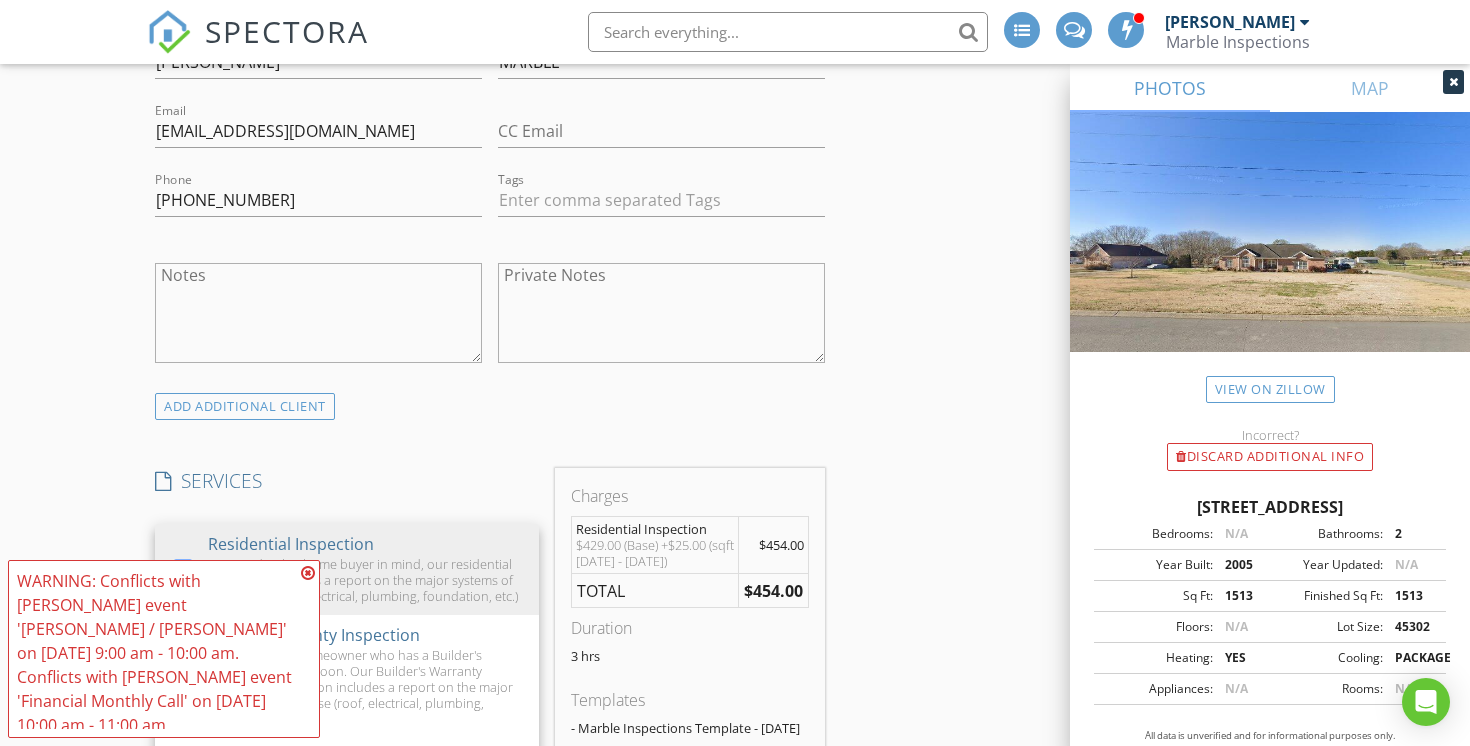 click on "New Inspection
INSPECTOR(S)
check_box   Jody Marble   PRIMARY   Jody Marble arrow_drop_down   check_box_outline_blank Jody Marble specifically requested
Date/Time
07/10/2025 8:00 AM
Location
Address Search       Address 4006 Luchan Dr   Unit   City Lebanon   State TN   Zip 37087   County Wilson     Square Feet 1513   Year Built 2005   Foundation arrow_drop_down     Jody Marble     0.0 miles     (a few seconds)
client
check_box Enable Client CC email for this inspection   Client Search     check_box_outline_blank Client is a Company/Organization     First Name JODY   Last Name MARBLE   Email jodygmarble@gmail.com   CC Email   Phone 580-513-0513         Tags         Notes   Private Notes
ADD ADDITIONAL client
SERVICES
check_box   Residential Inspection" at bounding box center (735, 805) 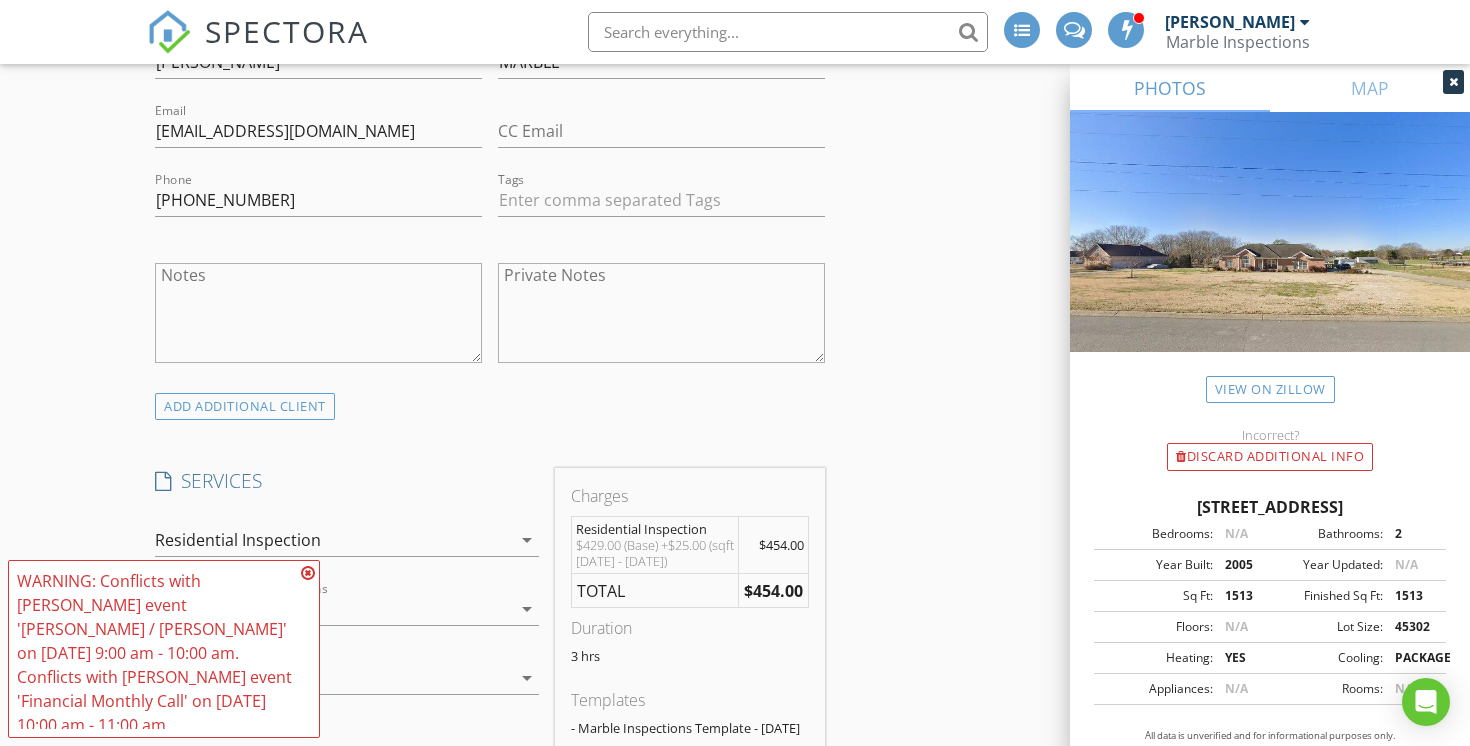 click at bounding box center [308, 573] 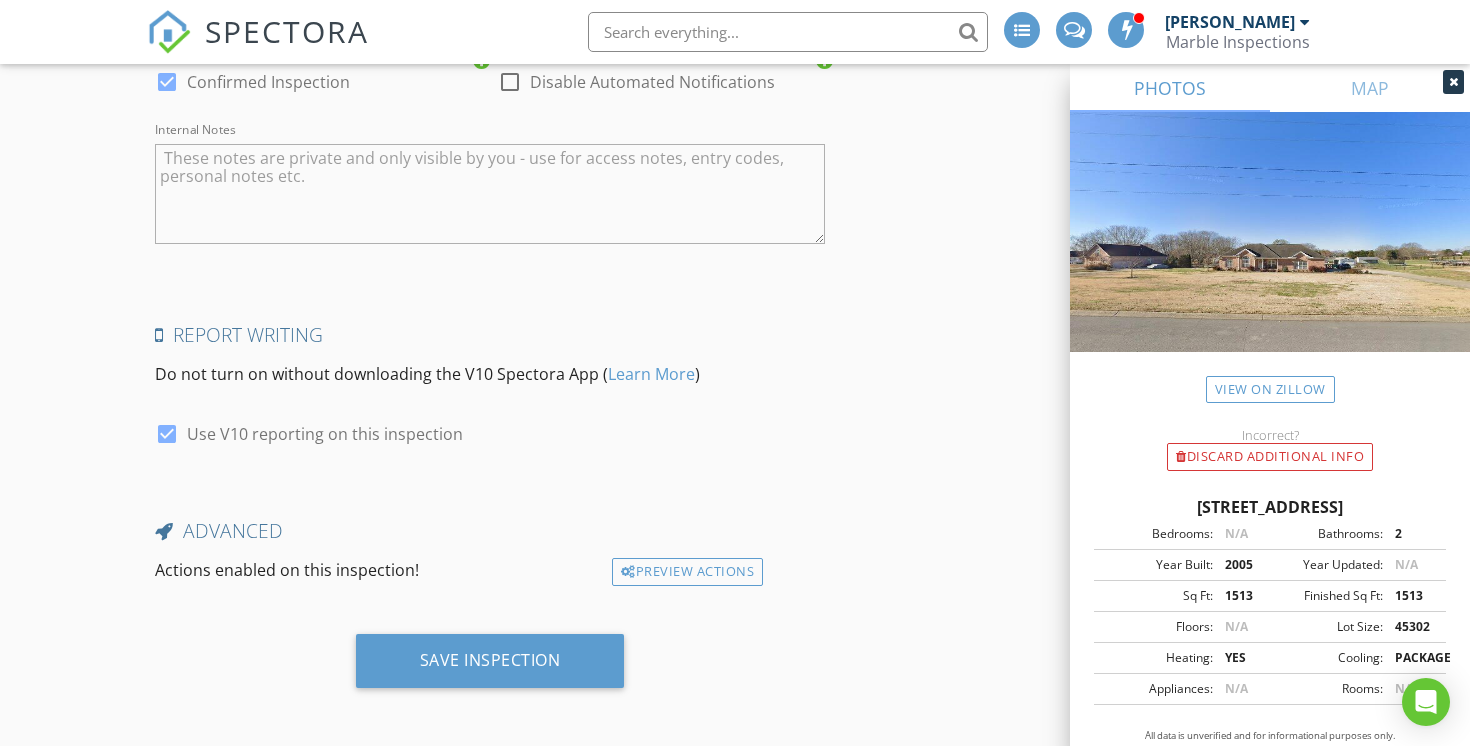 scroll, scrollTop: 3049, scrollLeft: 0, axis: vertical 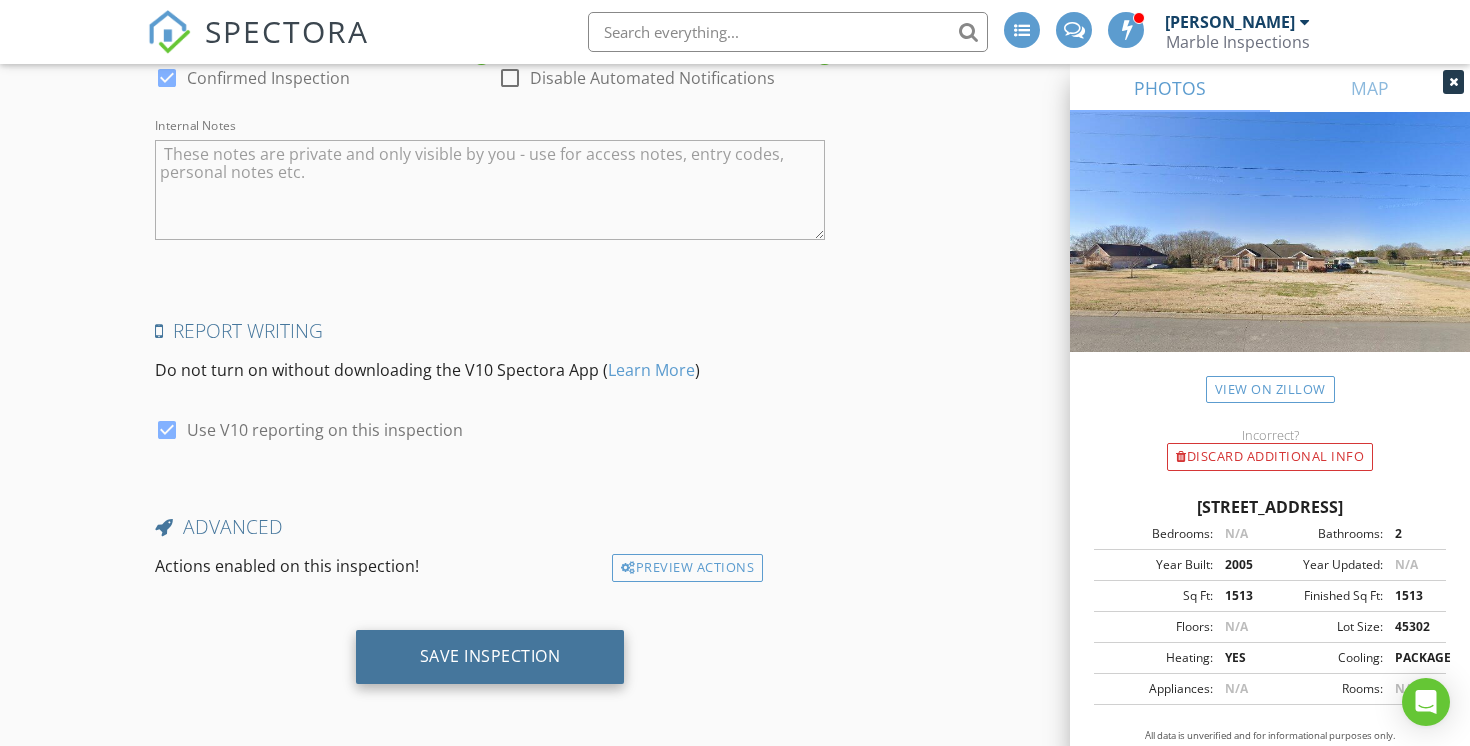 click on "Save Inspection" at bounding box center (490, 656) 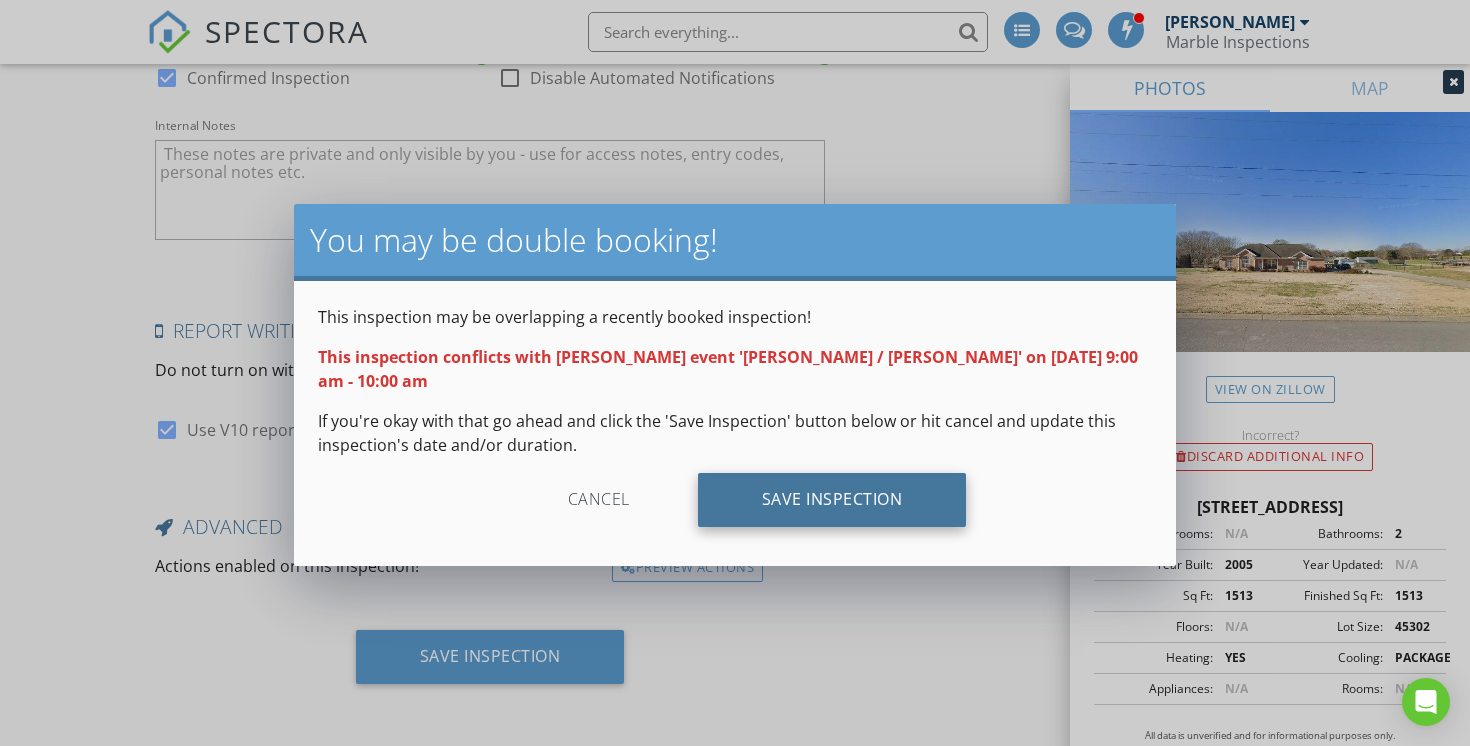 click on "Save Inspection" at bounding box center (832, 500) 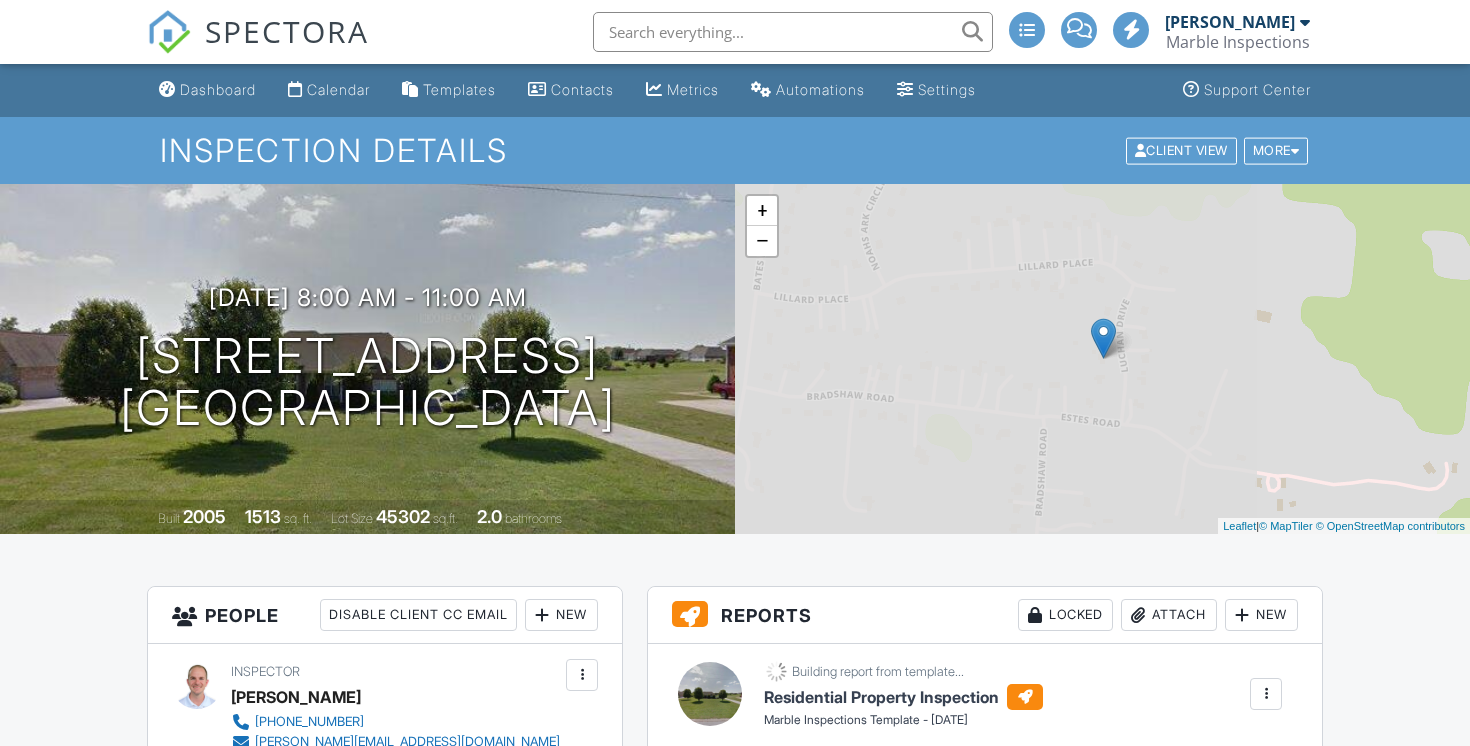 scroll, scrollTop: 0, scrollLeft: 0, axis: both 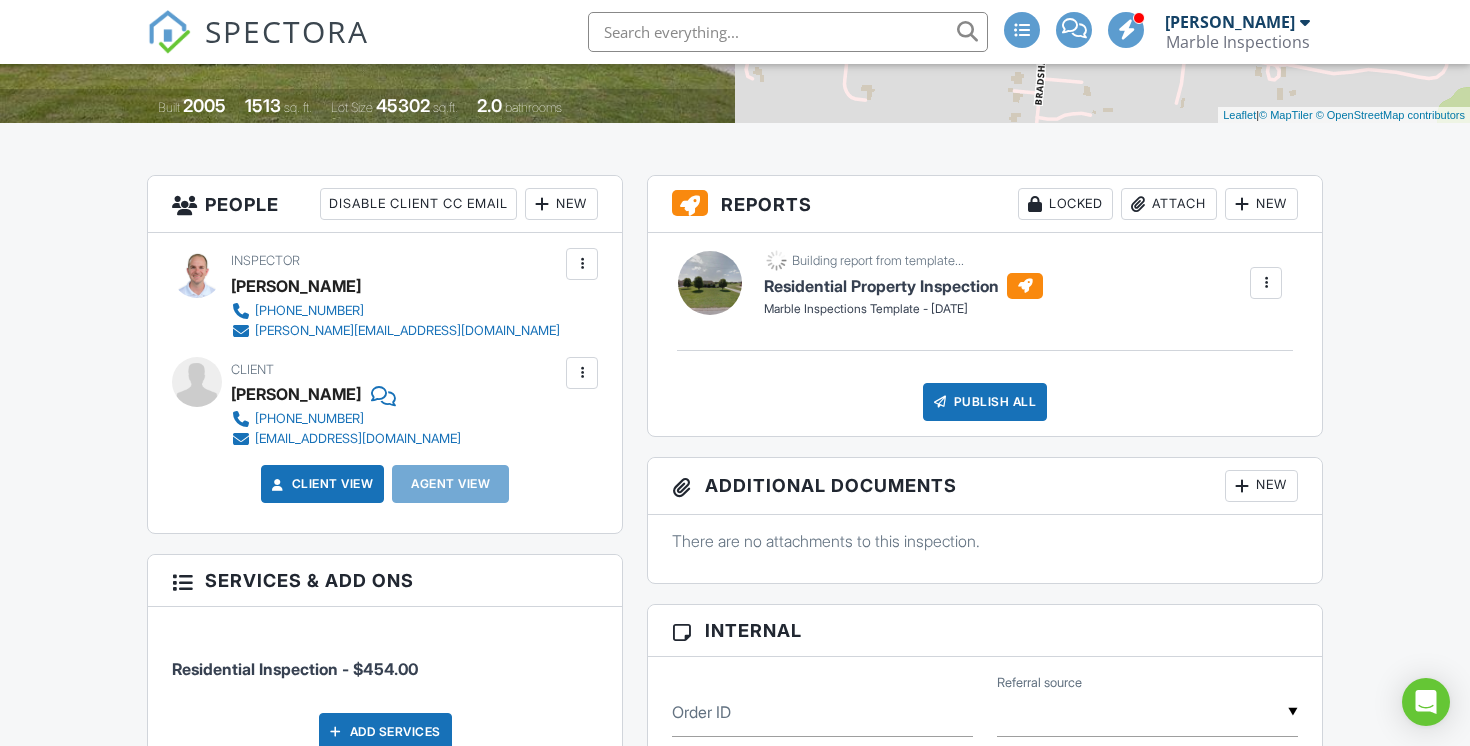 click at bounding box center [381, 394] 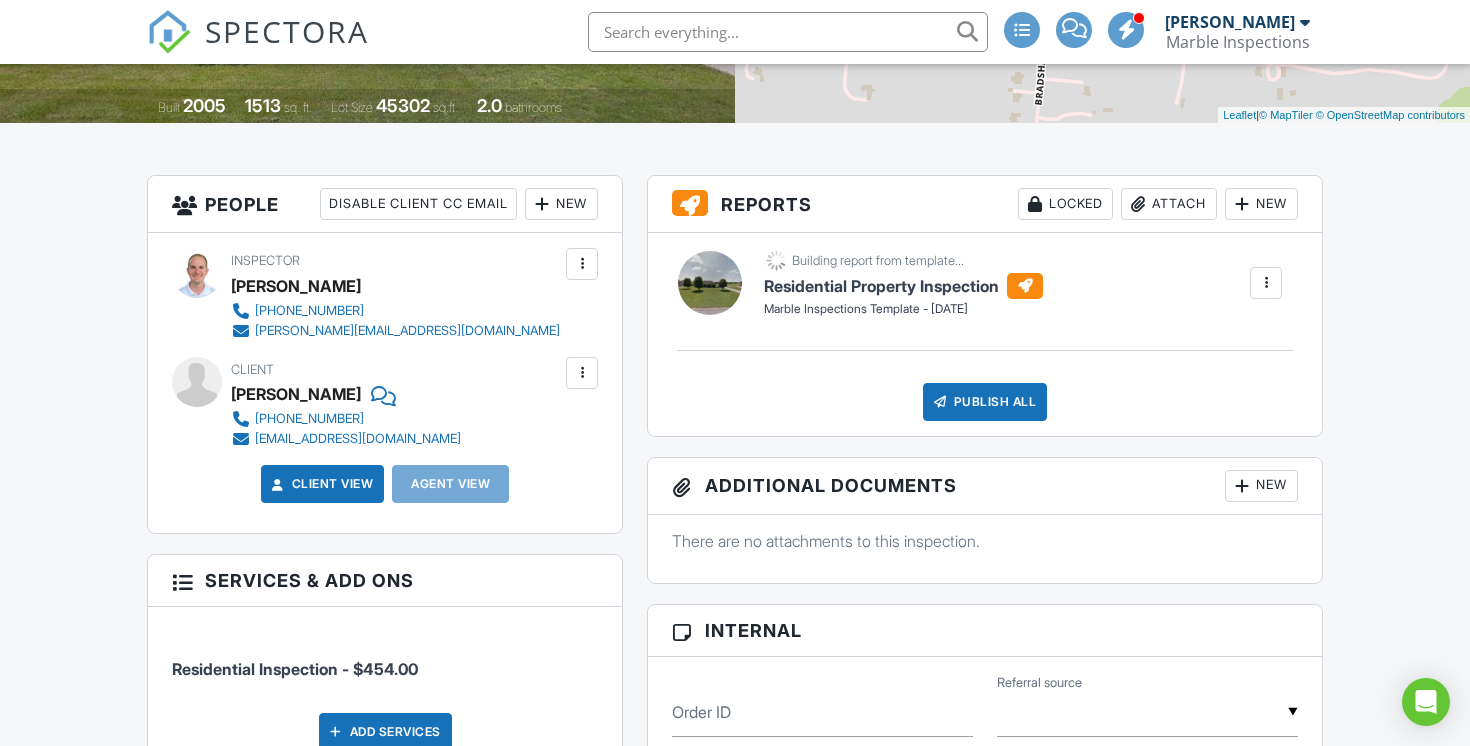 click at bounding box center [381, 394] 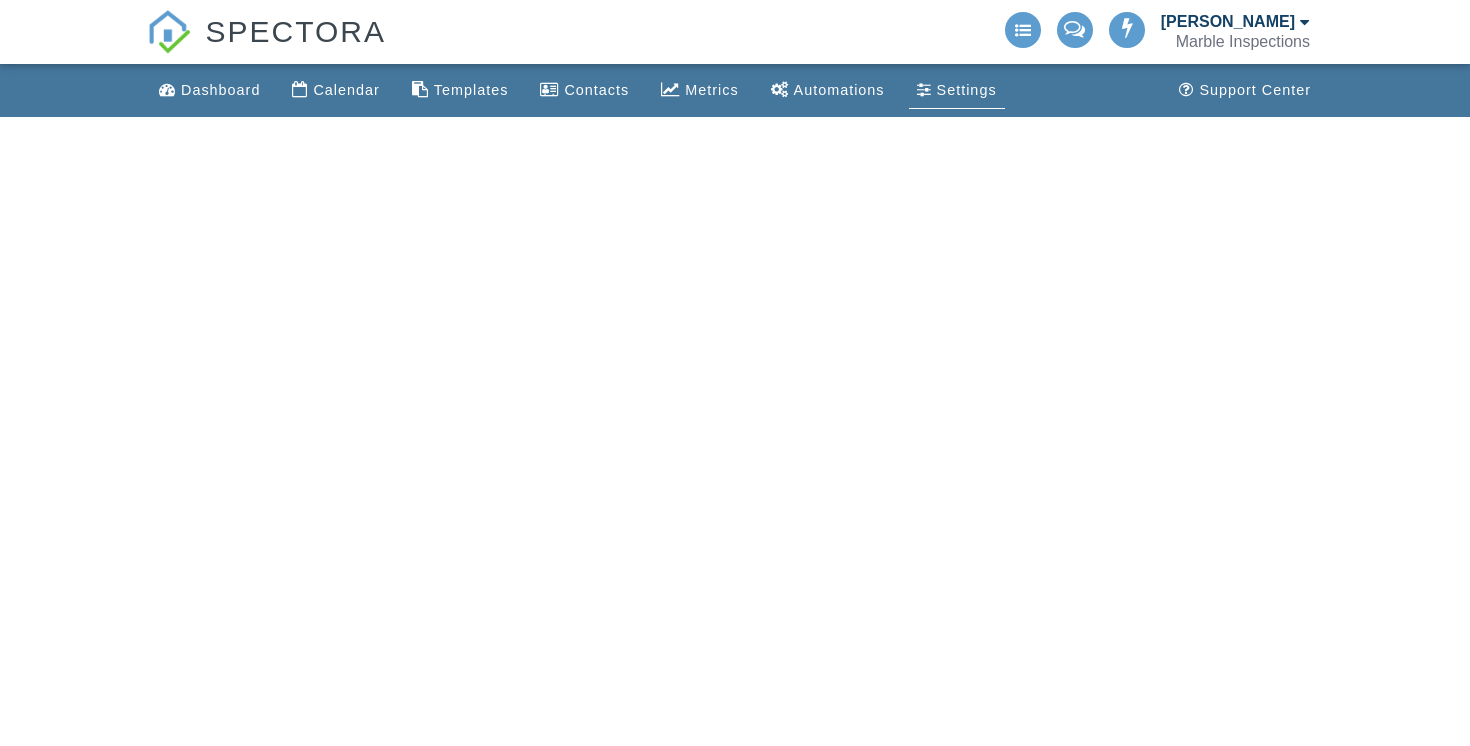 scroll, scrollTop: 0, scrollLeft: 0, axis: both 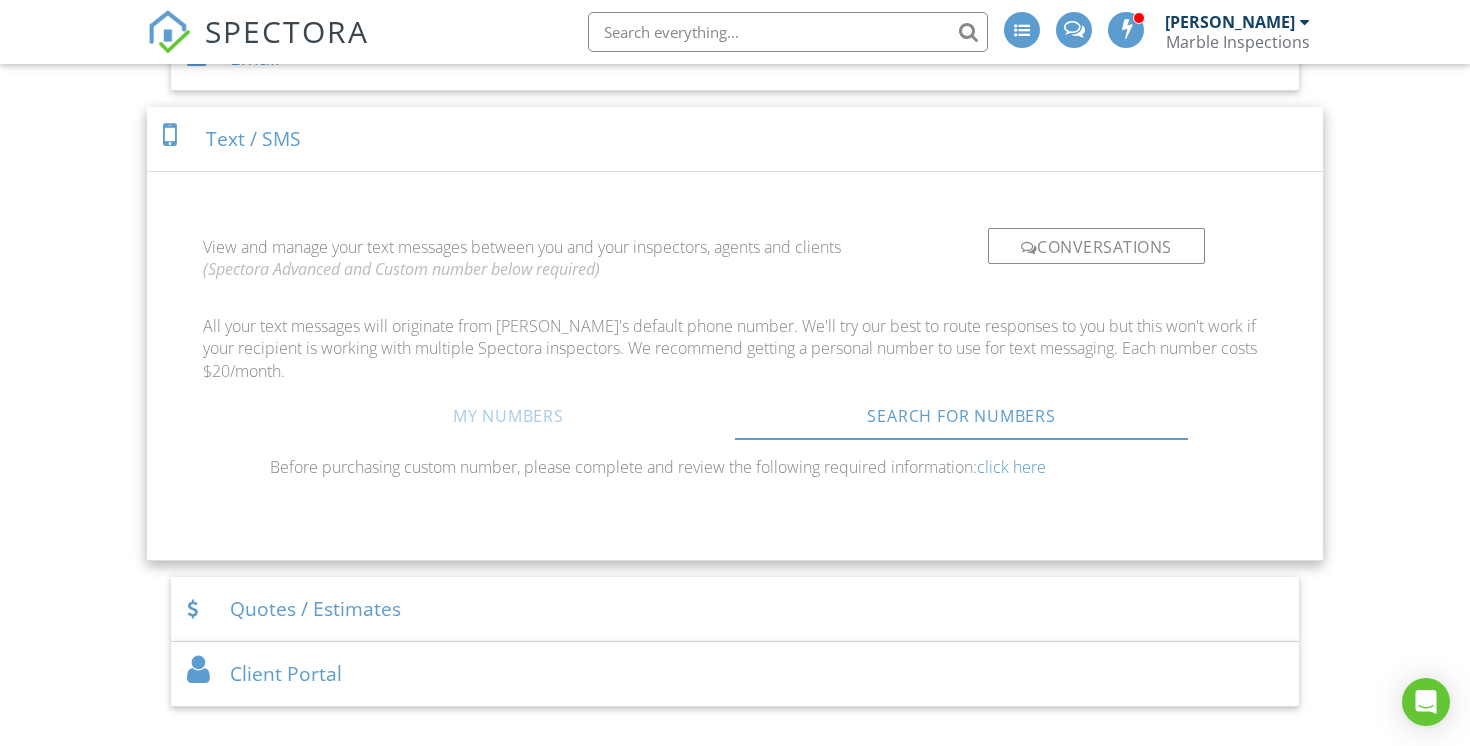 click on "My Numbers" at bounding box center (508, 416) 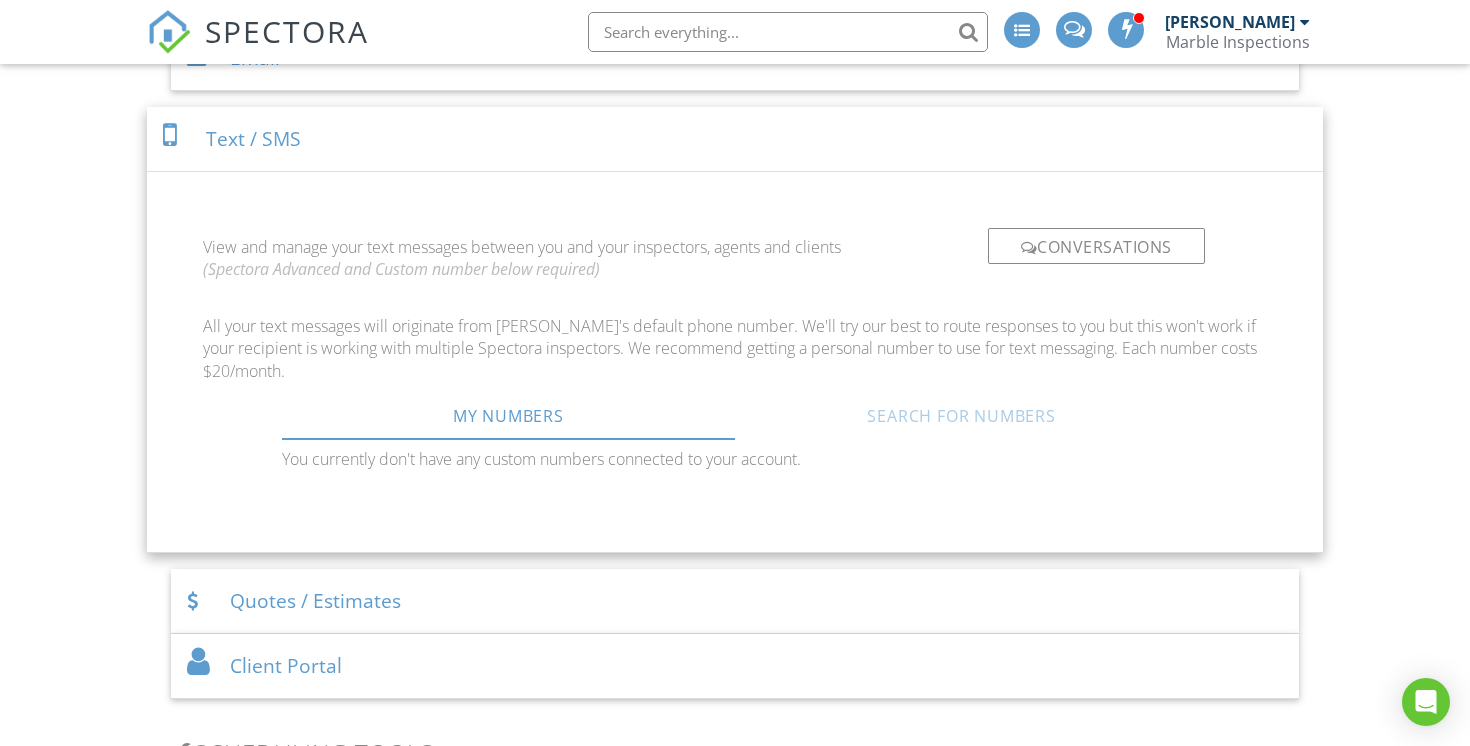 click on "Search For Numbers" at bounding box center [961, 416] 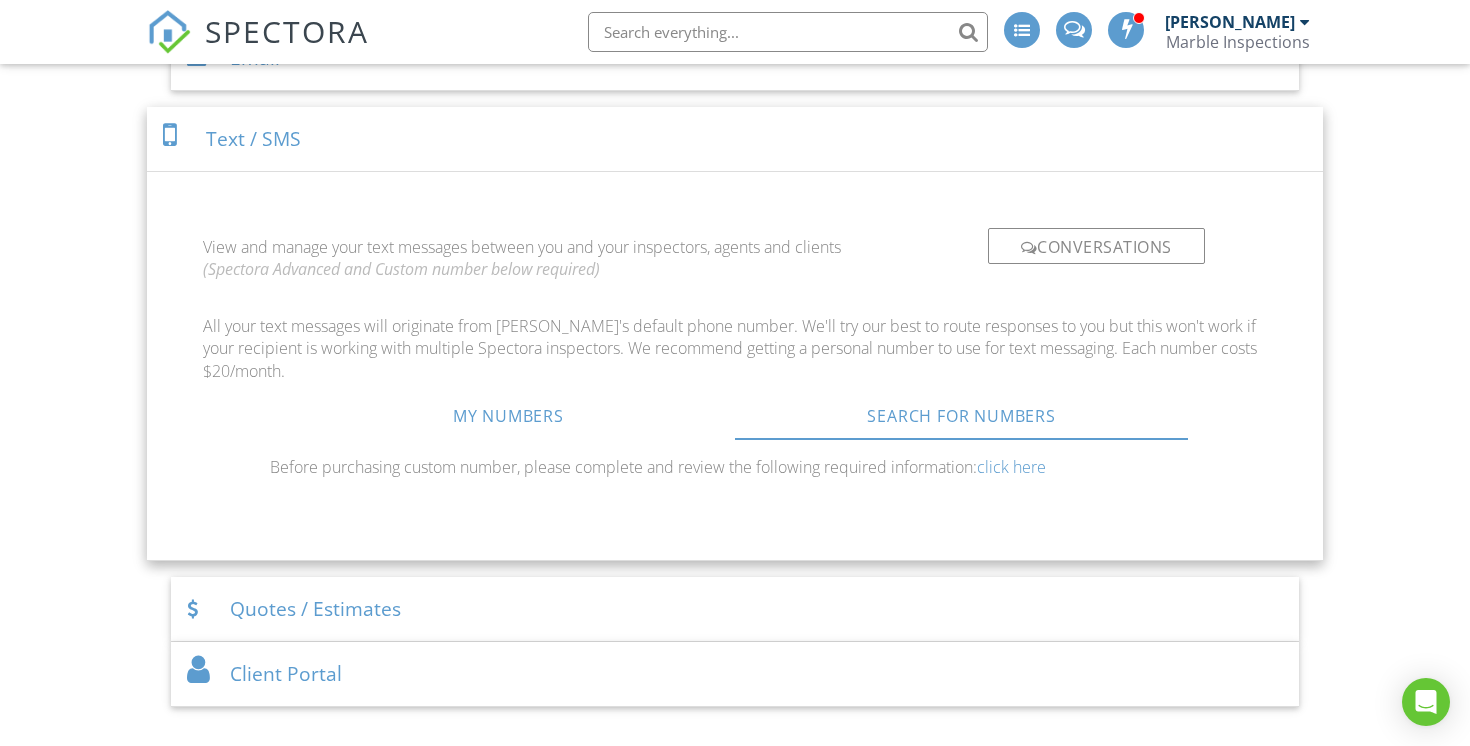 click on "Conversations" at bounding box center [1096, 246] 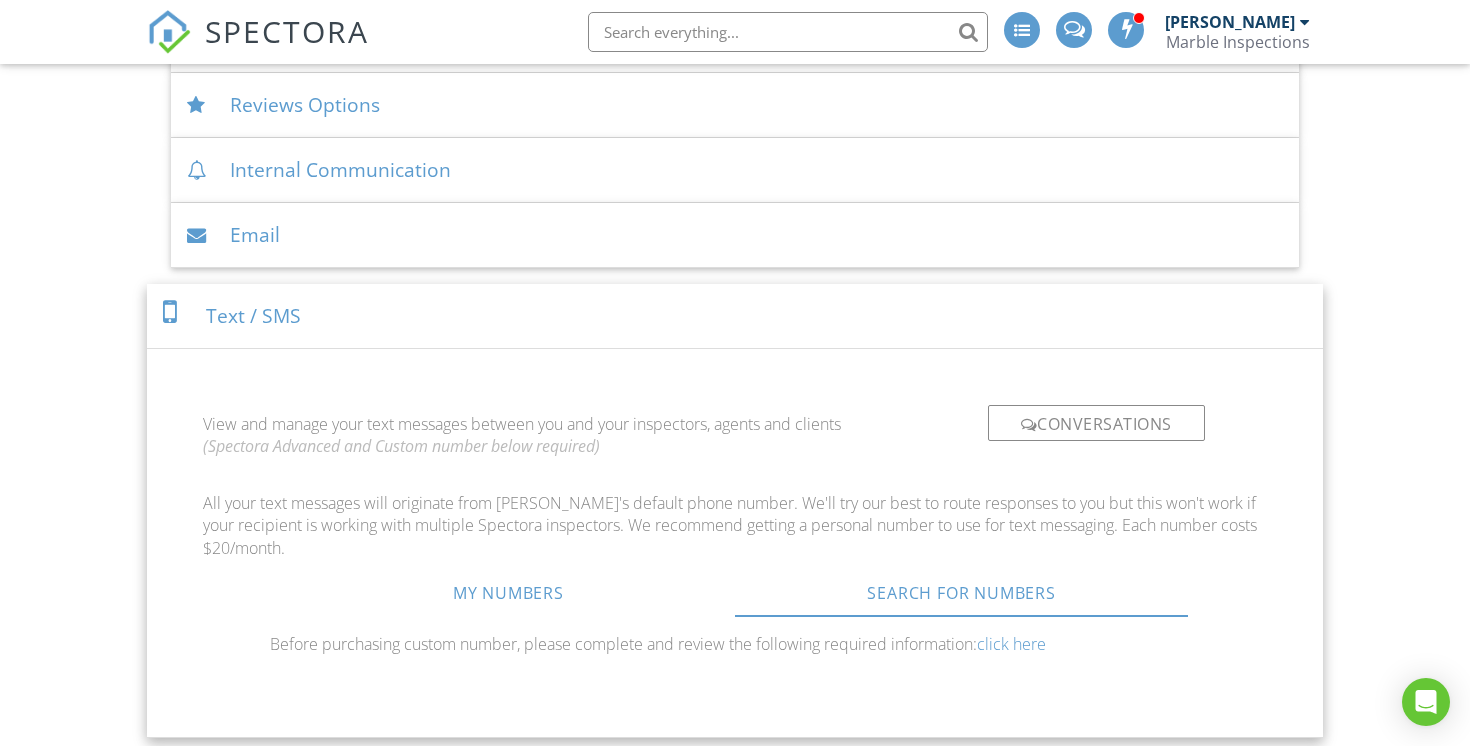 scroll, scrollTop: 860, scrollLeft: 0, axis: vertical 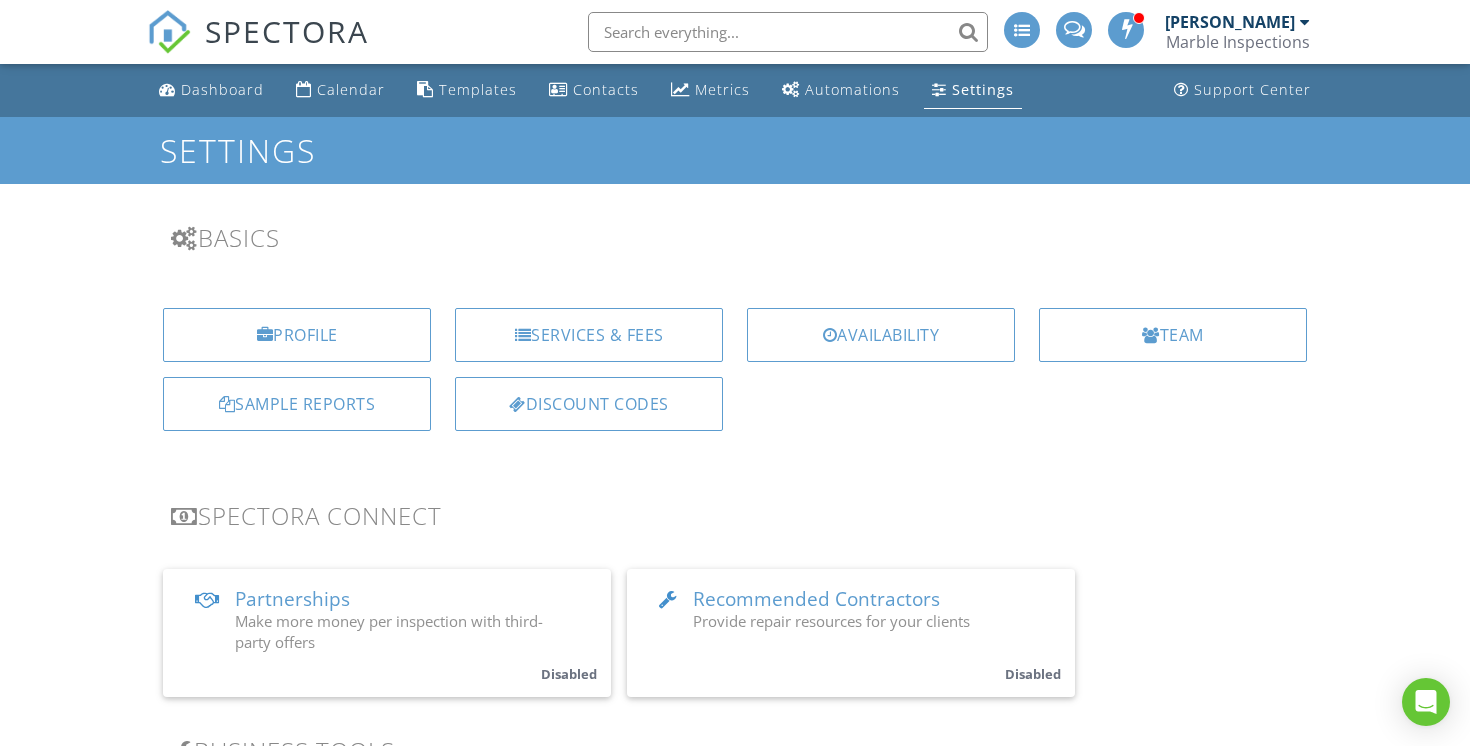 click at bounding box center (788, 32) 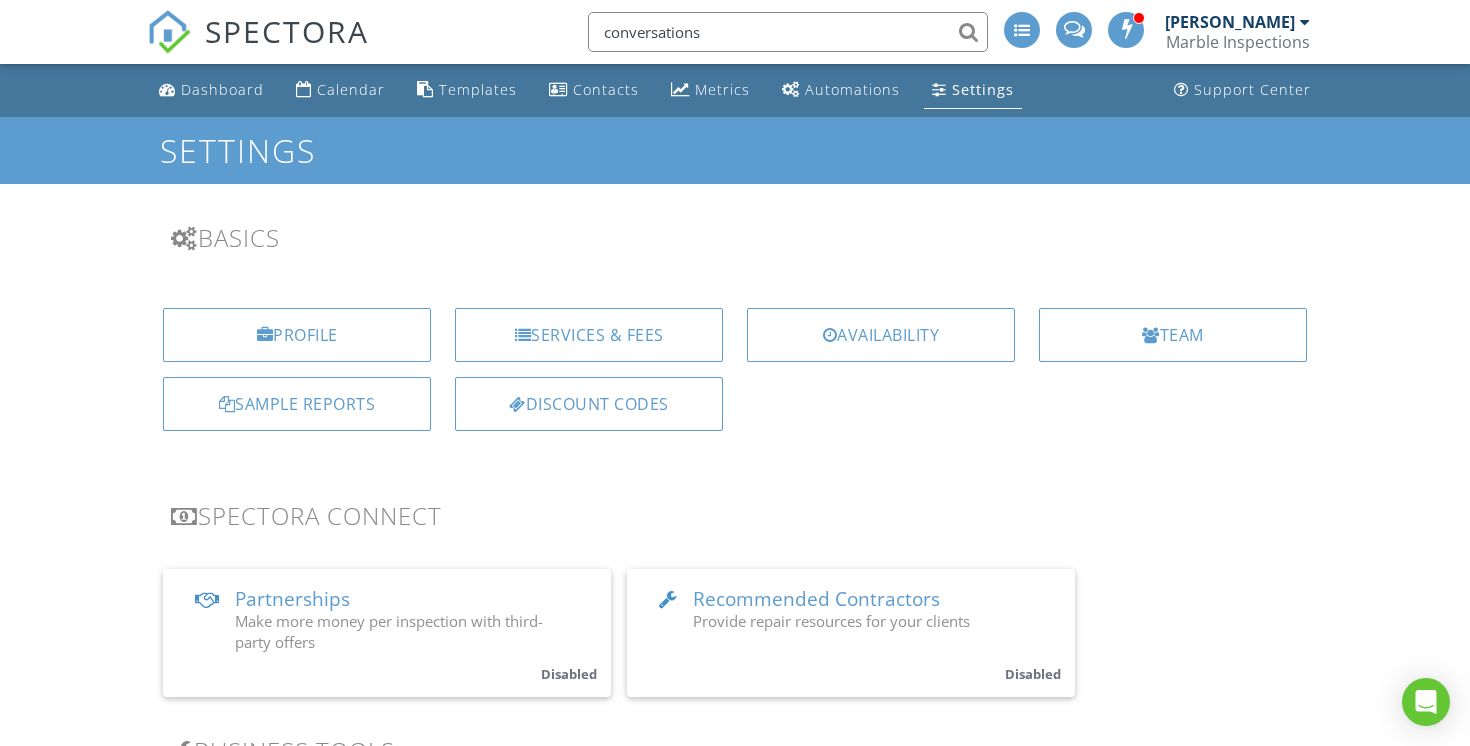type on "conversations" 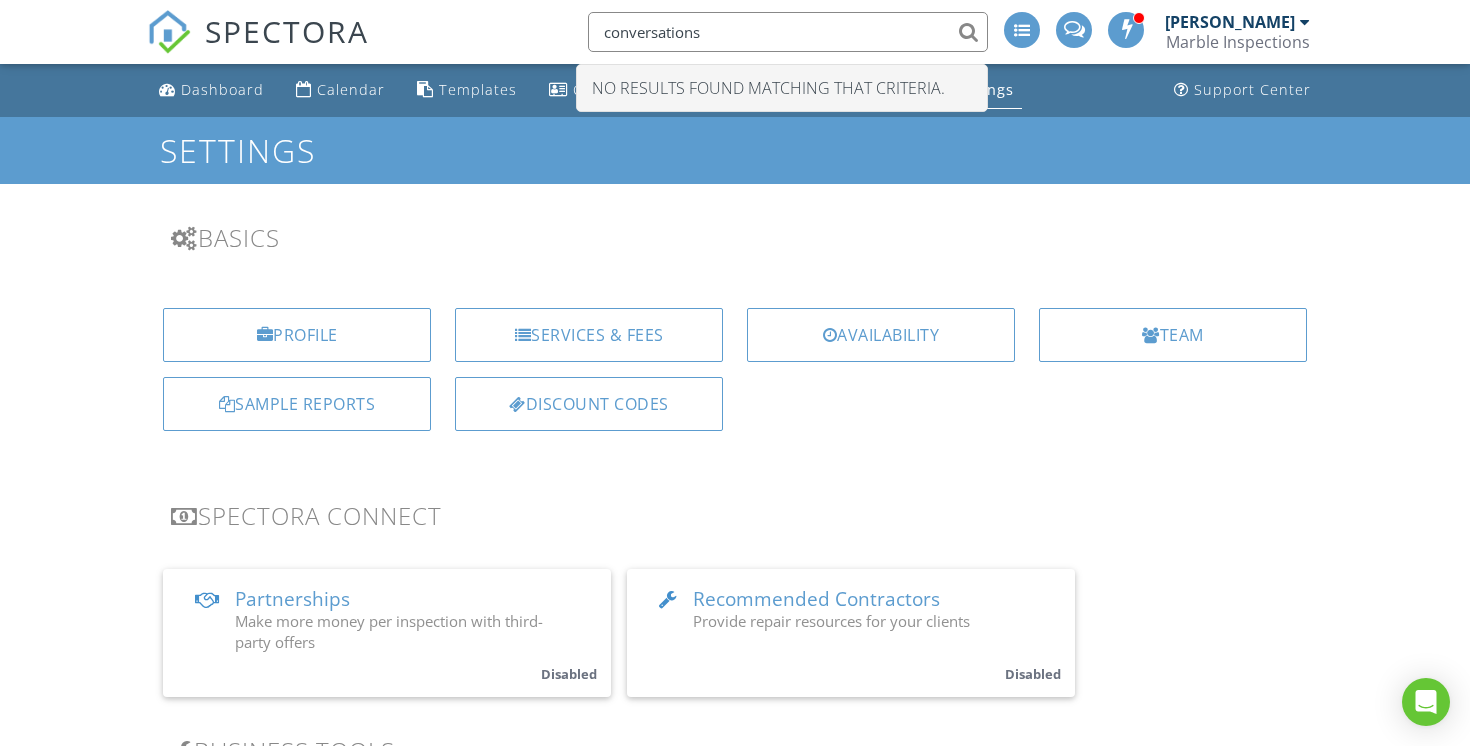 click at bounding box center (1074, 30) 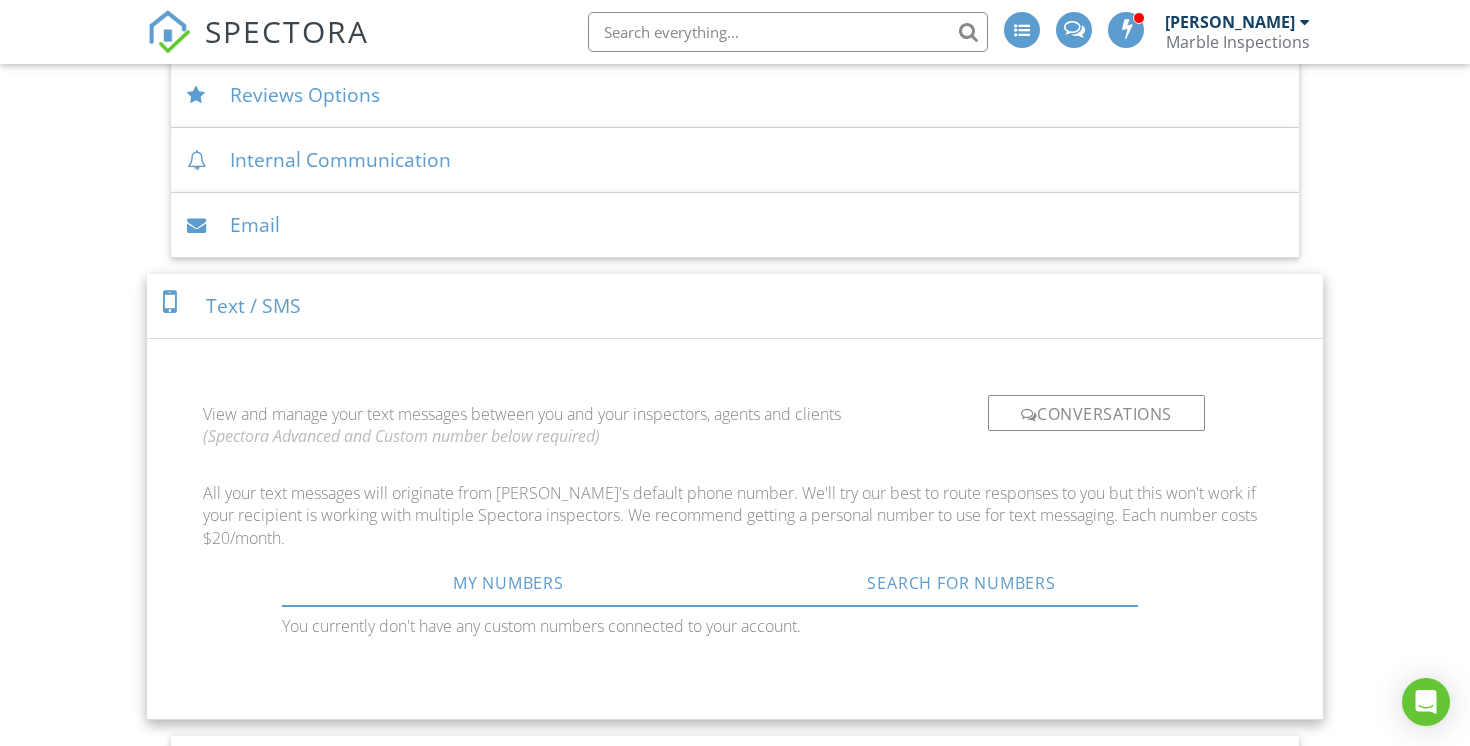 scroll, scrollTop: 996, scrollLeft: 0, axis: vertical 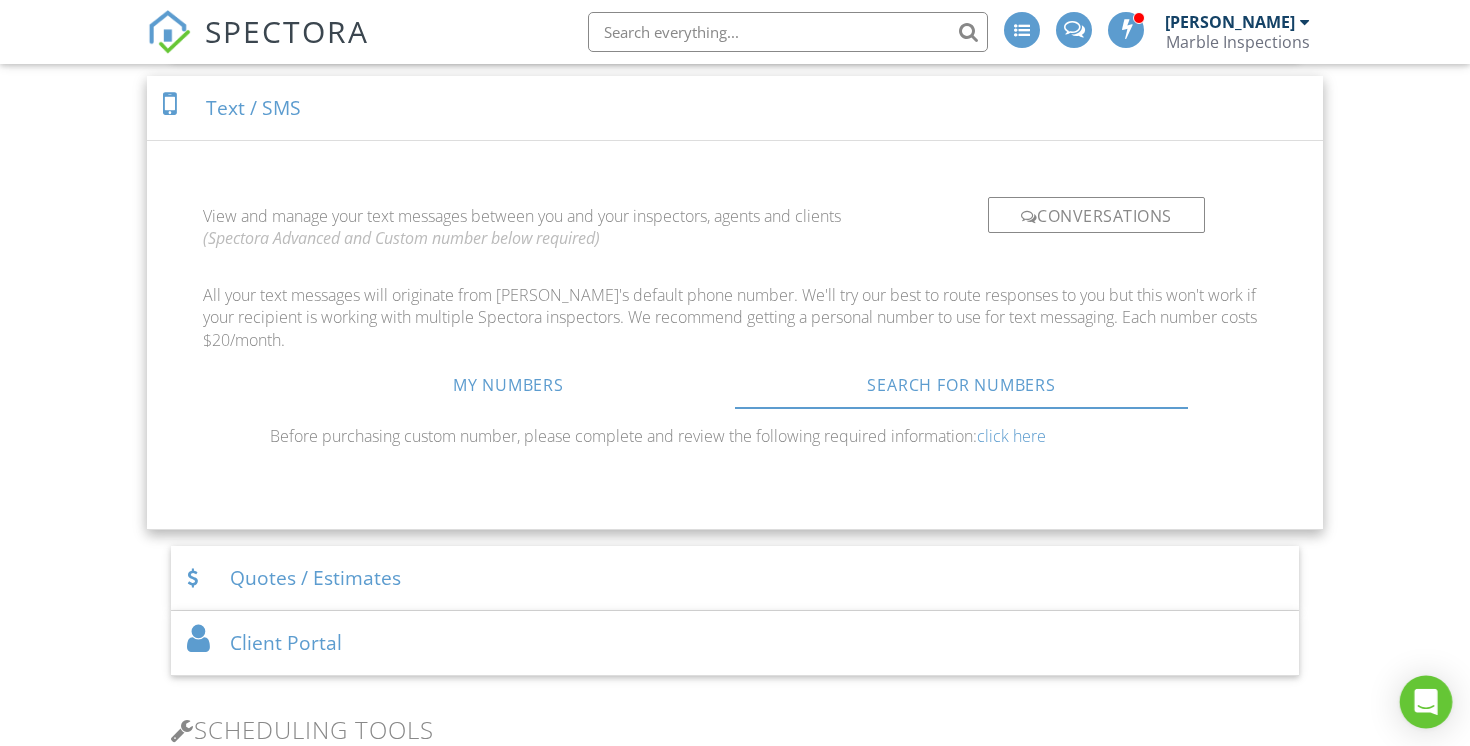 click 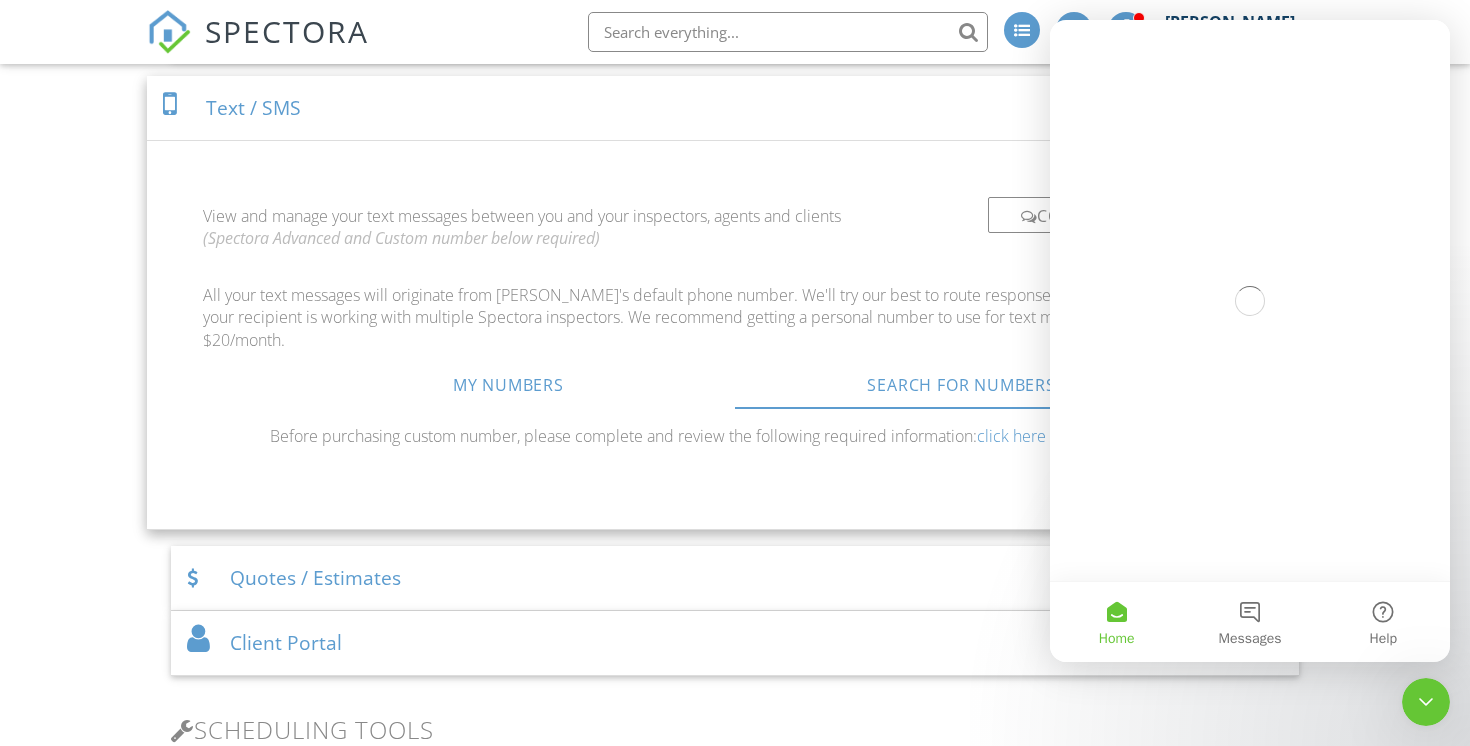 scroll, scrollTop: 0, scrollLeft: 0, axis: both 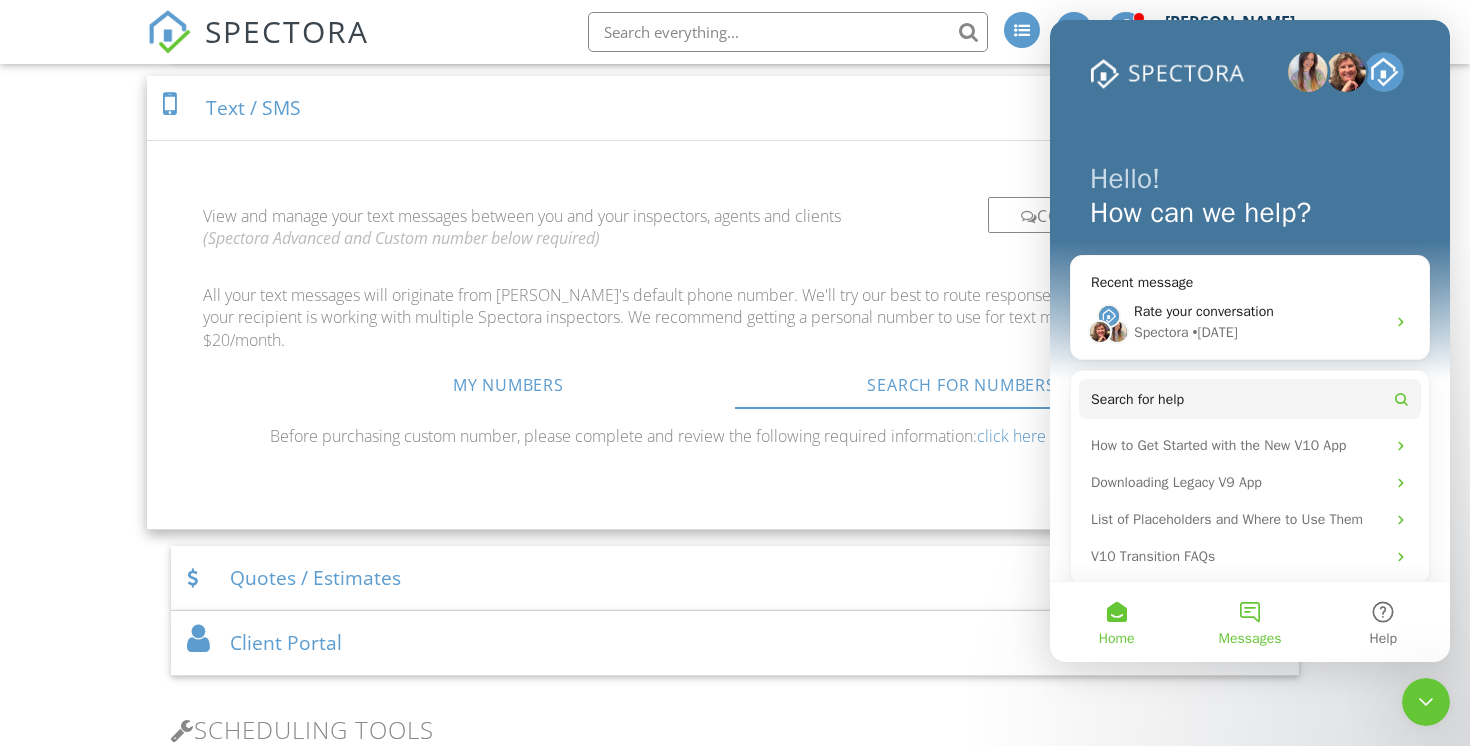 click on "Messages" at bounding box center [1249, 622] 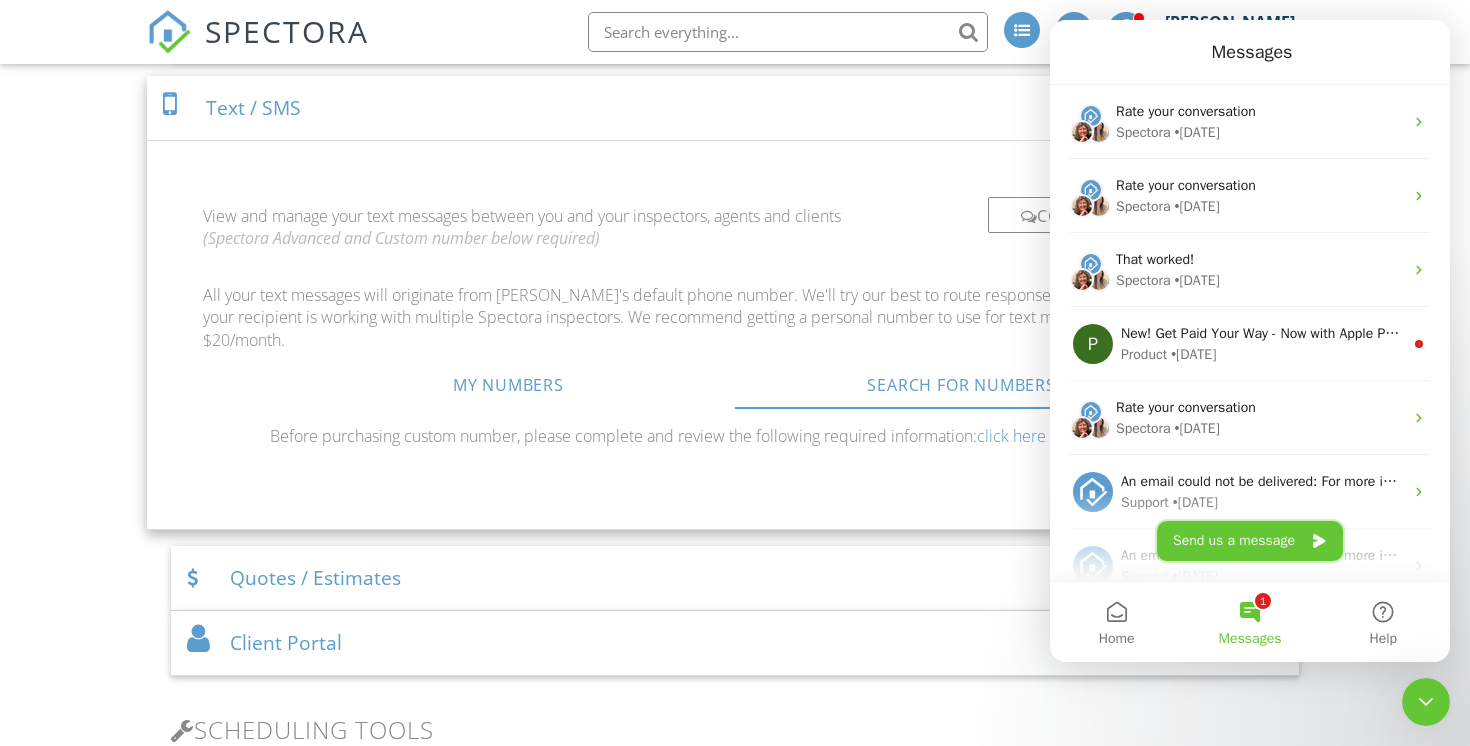 click on "Send us a message" at bounding box center (1250, 541) 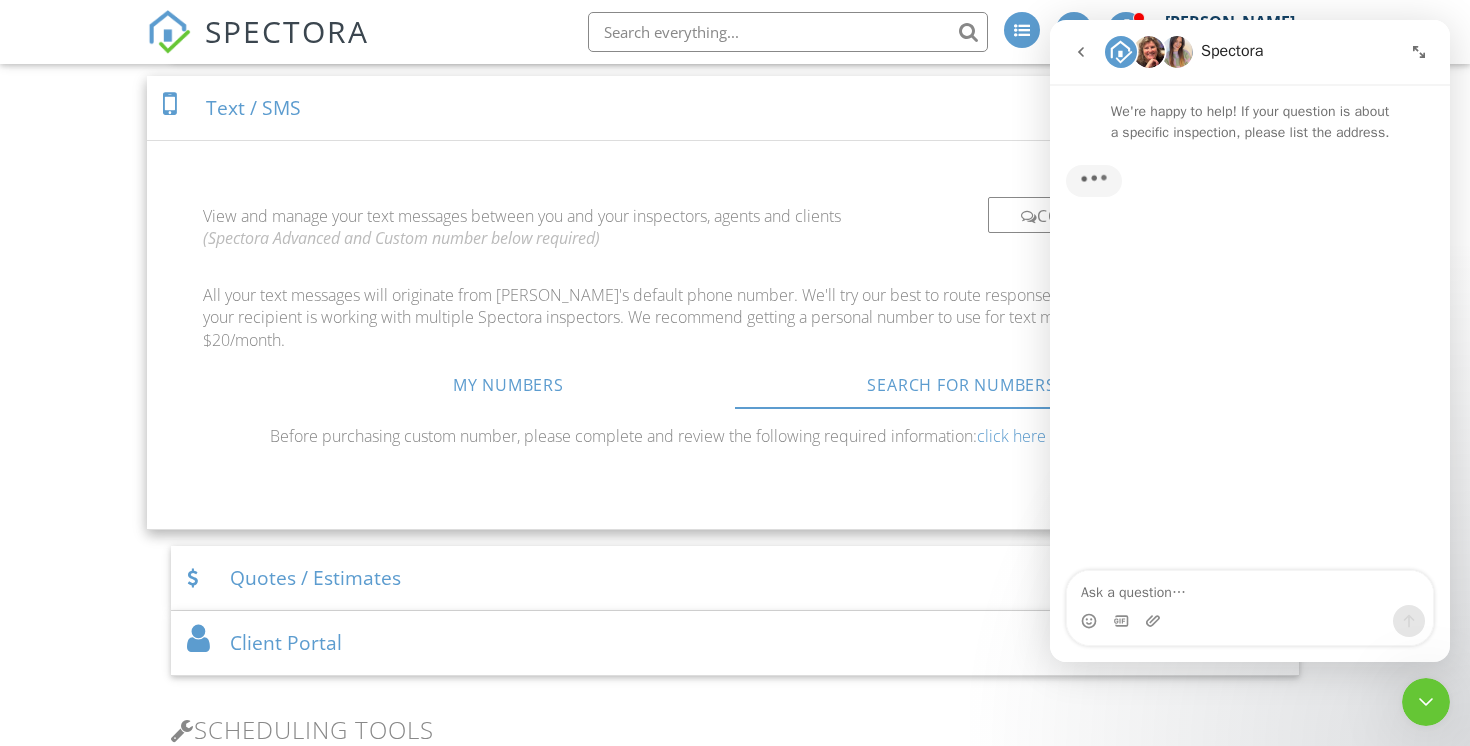 click at bounding box center (1250, 588) 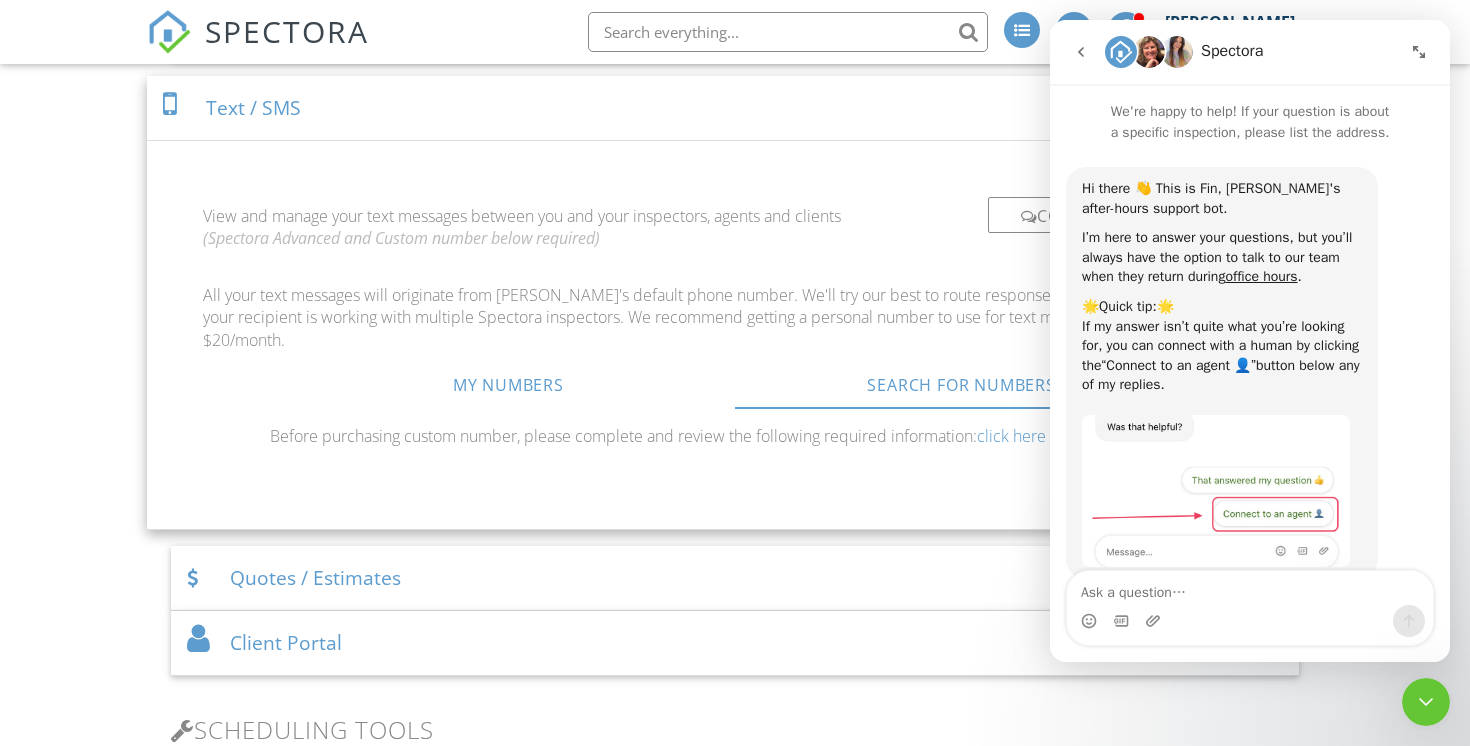 click at bounding box center (1081, 52) 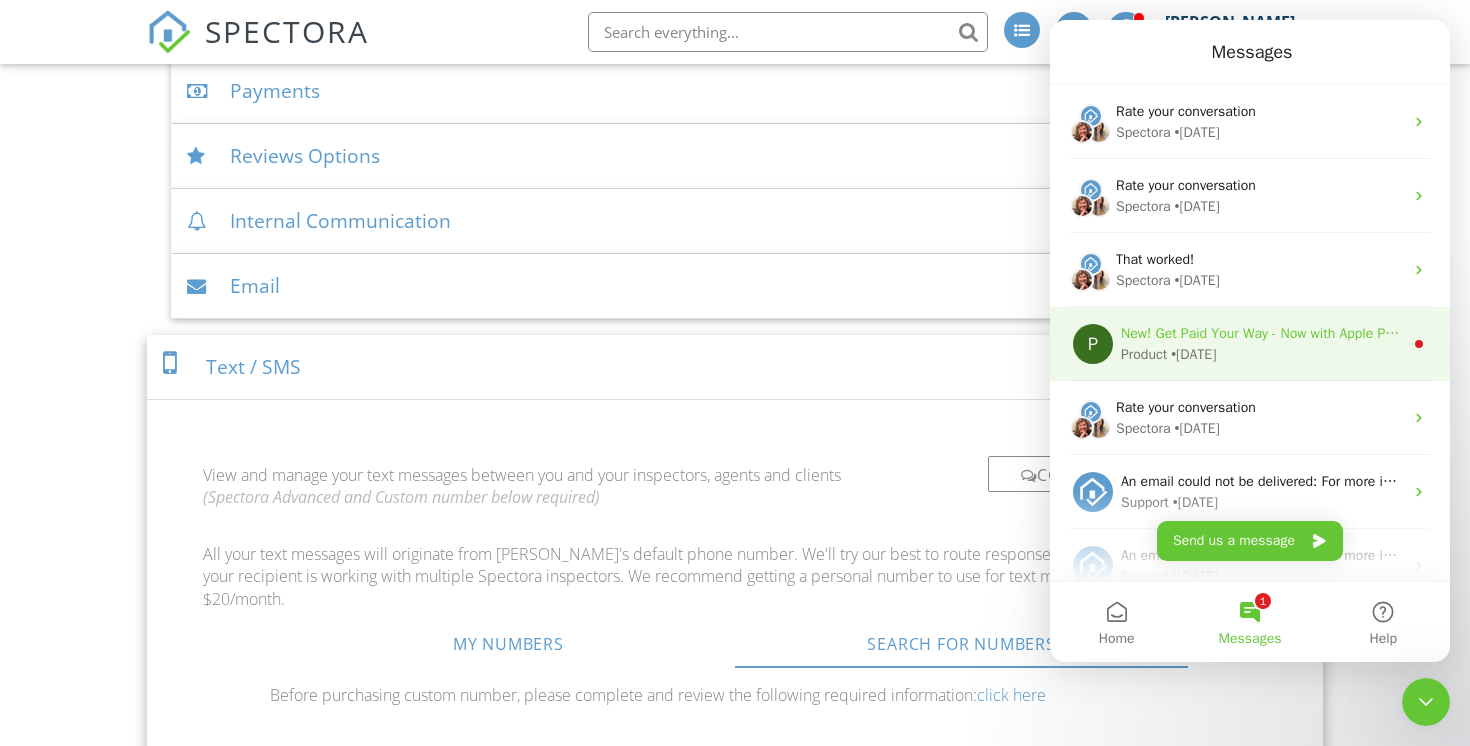 scroll, scrollTop: 655, scrollLeft: 0, axis: vertical 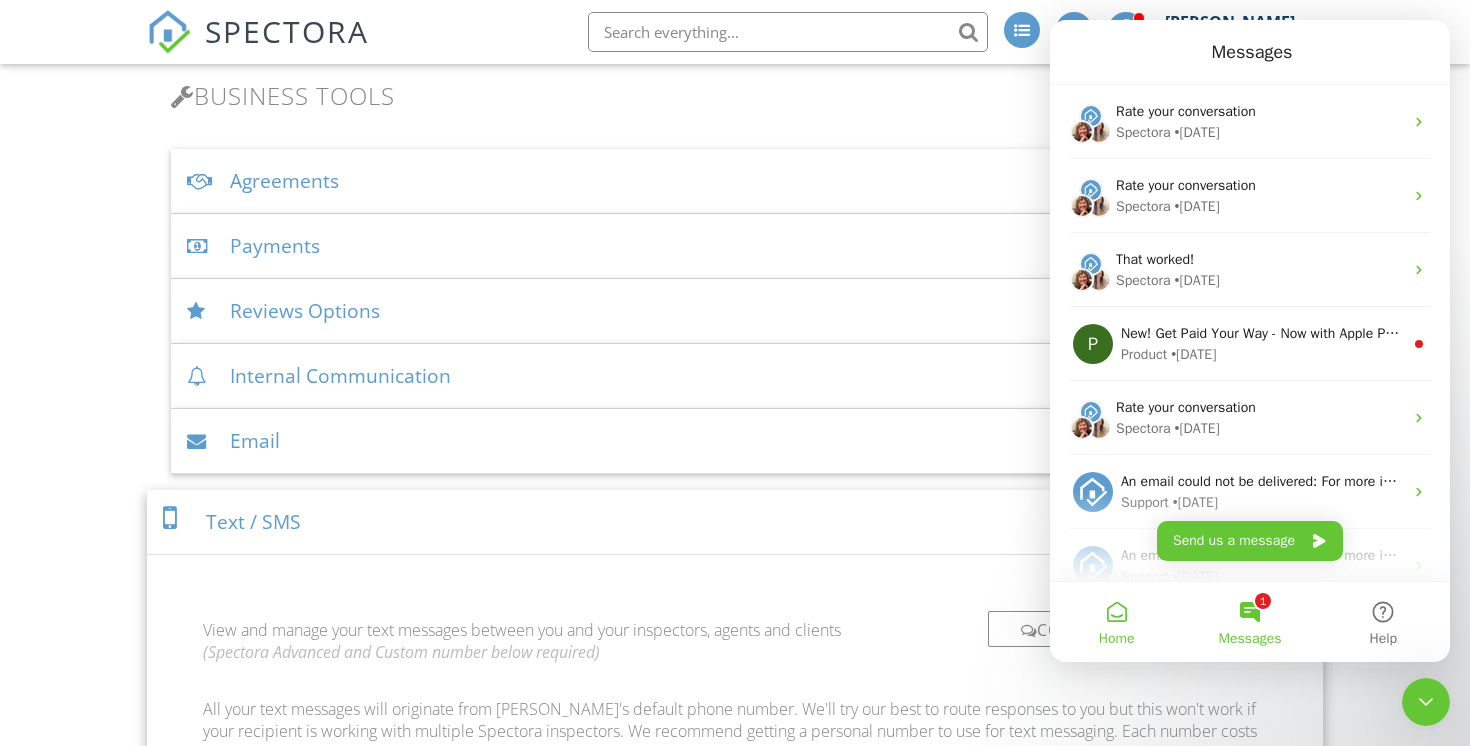 click on "Home" at bounding box center (1116, 622) 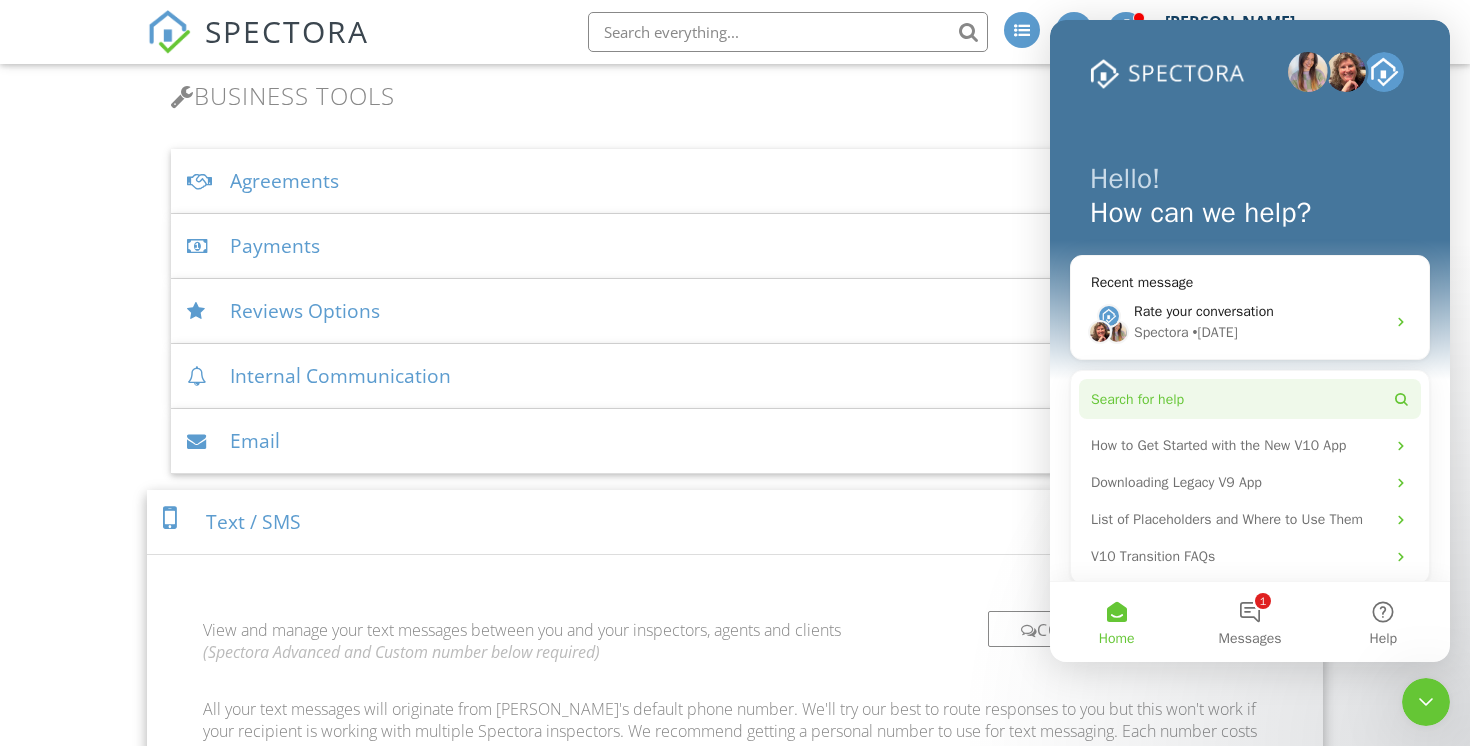 click on "Search for help" at bounding box center (1250, 399) 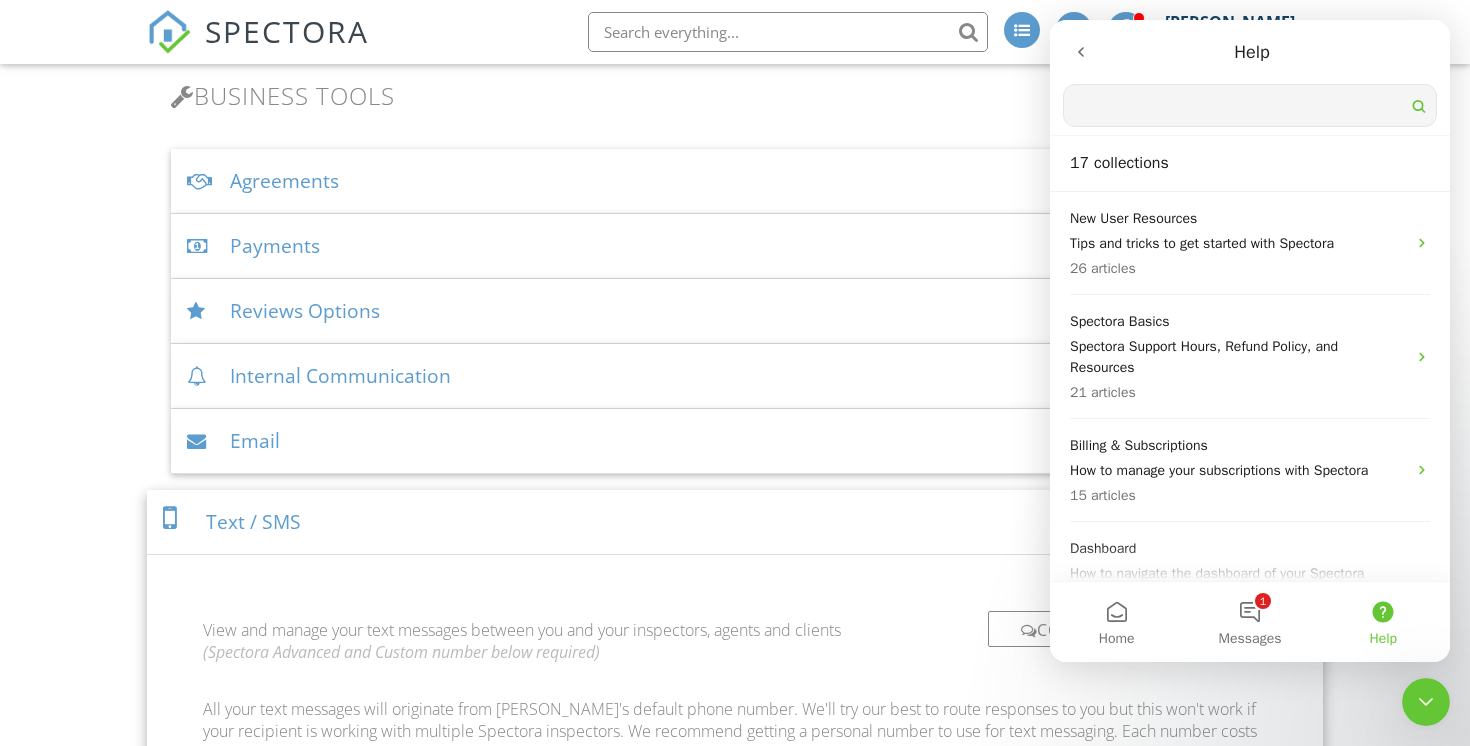 type on "c" 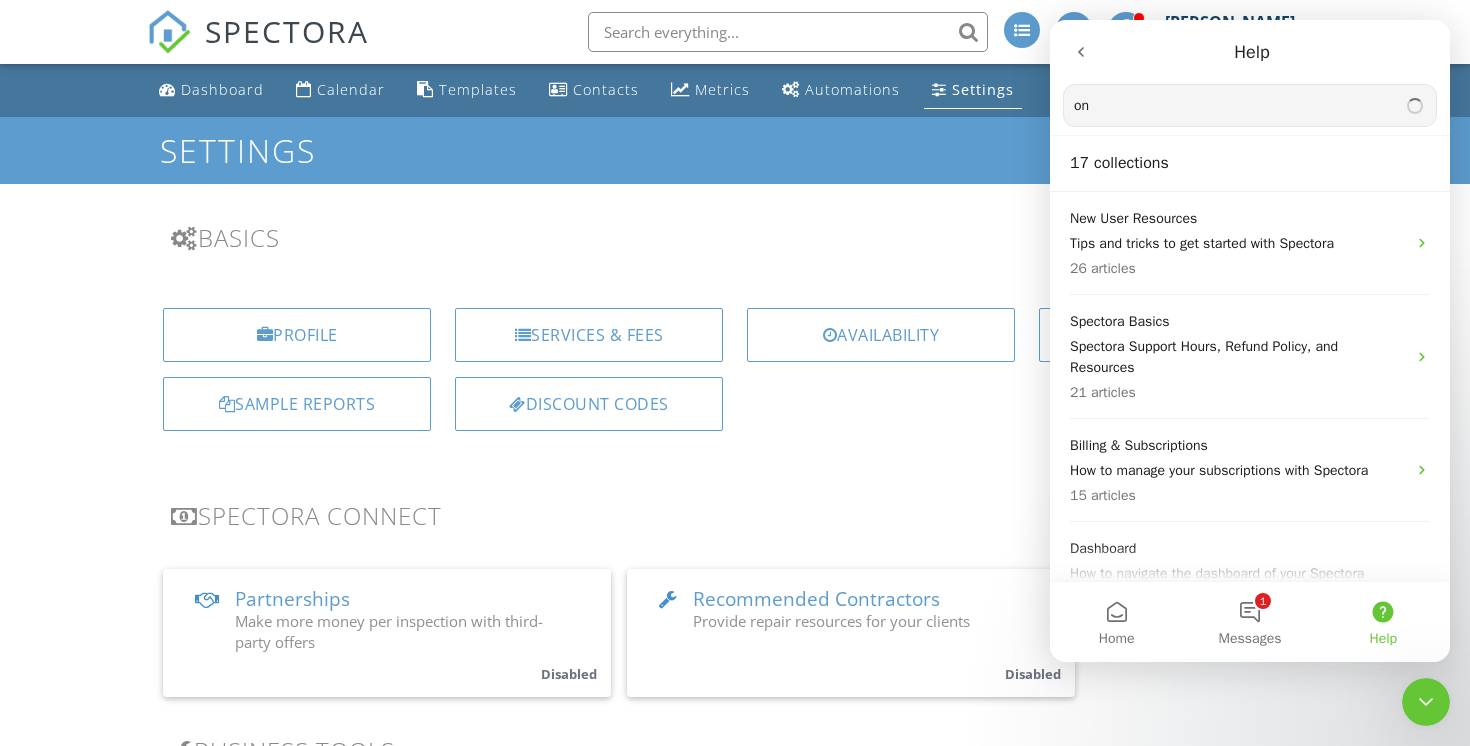 type on "o" 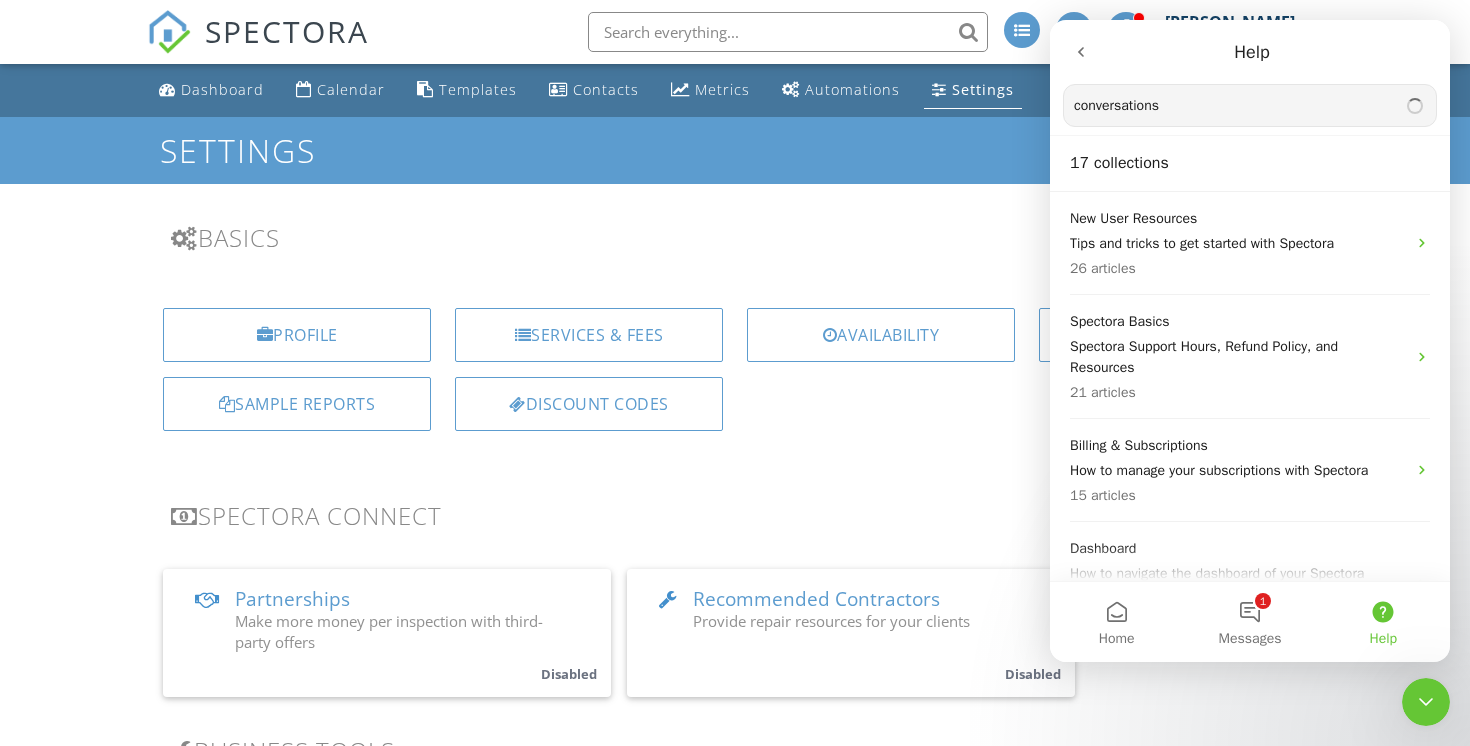 type on "conversations" 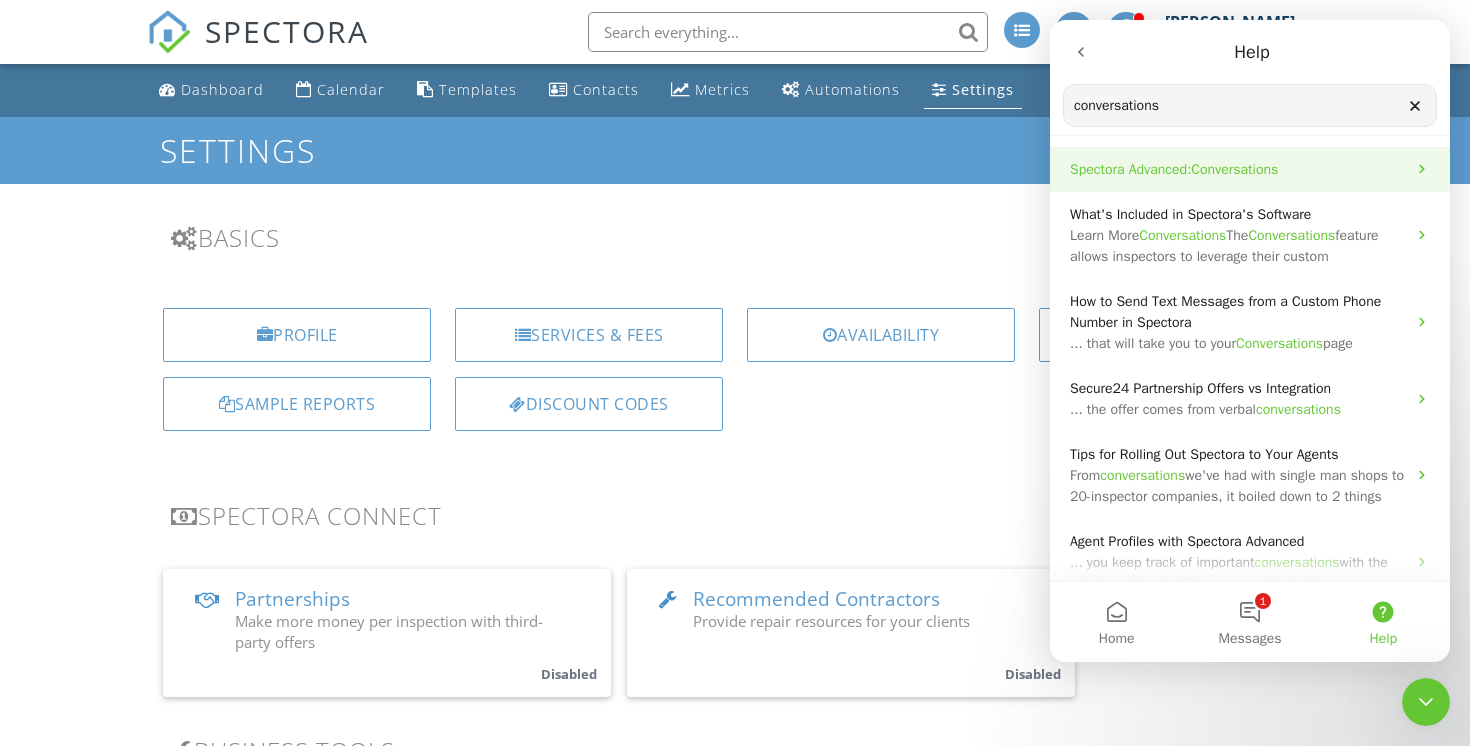 click on "Conversations" at bounding box center (1234, 169) 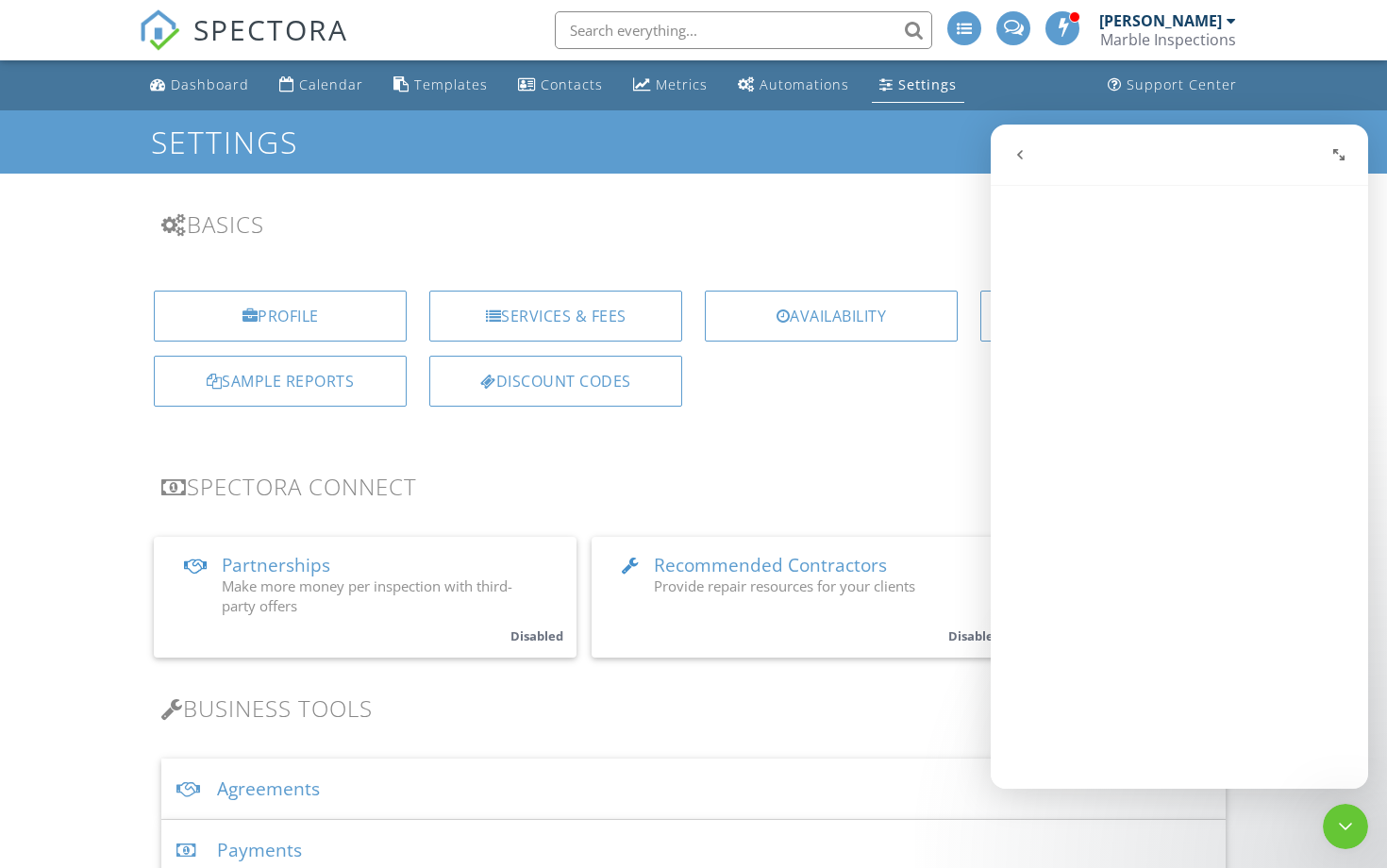 scroll, scrollTop: 0, scrollLeft: 0, axis: both 